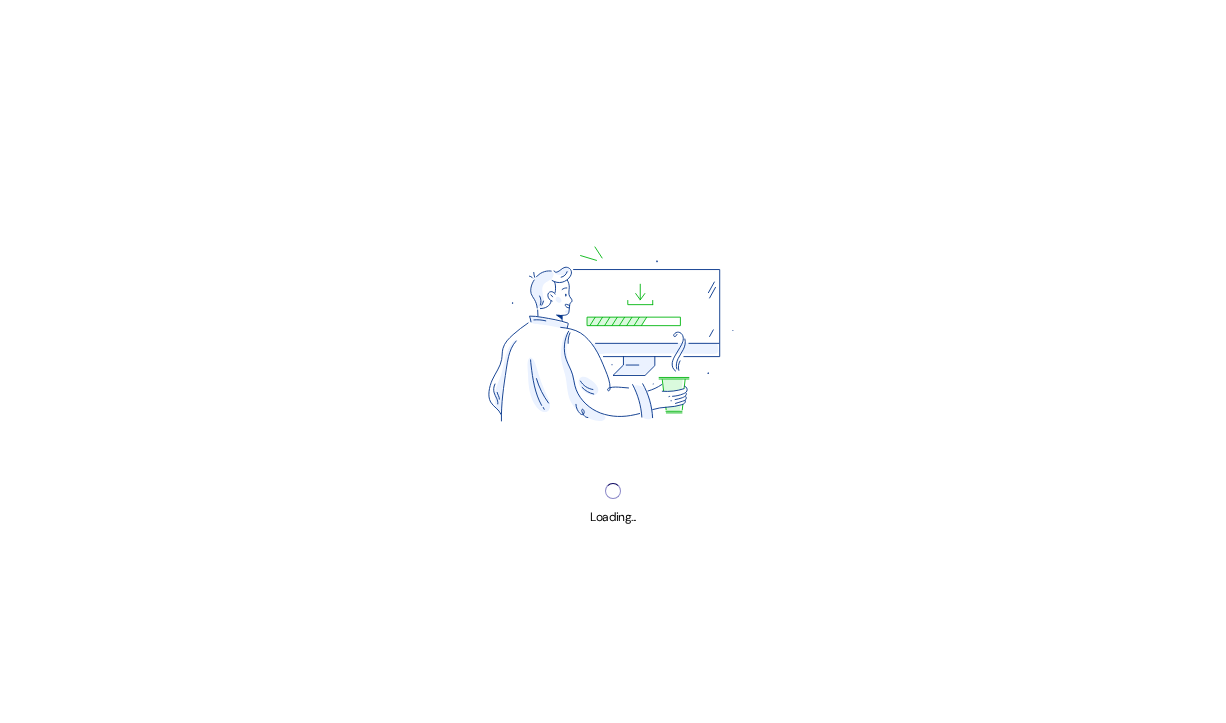scroll, scrollTop: 0, scrollLeft: 0, axis: both 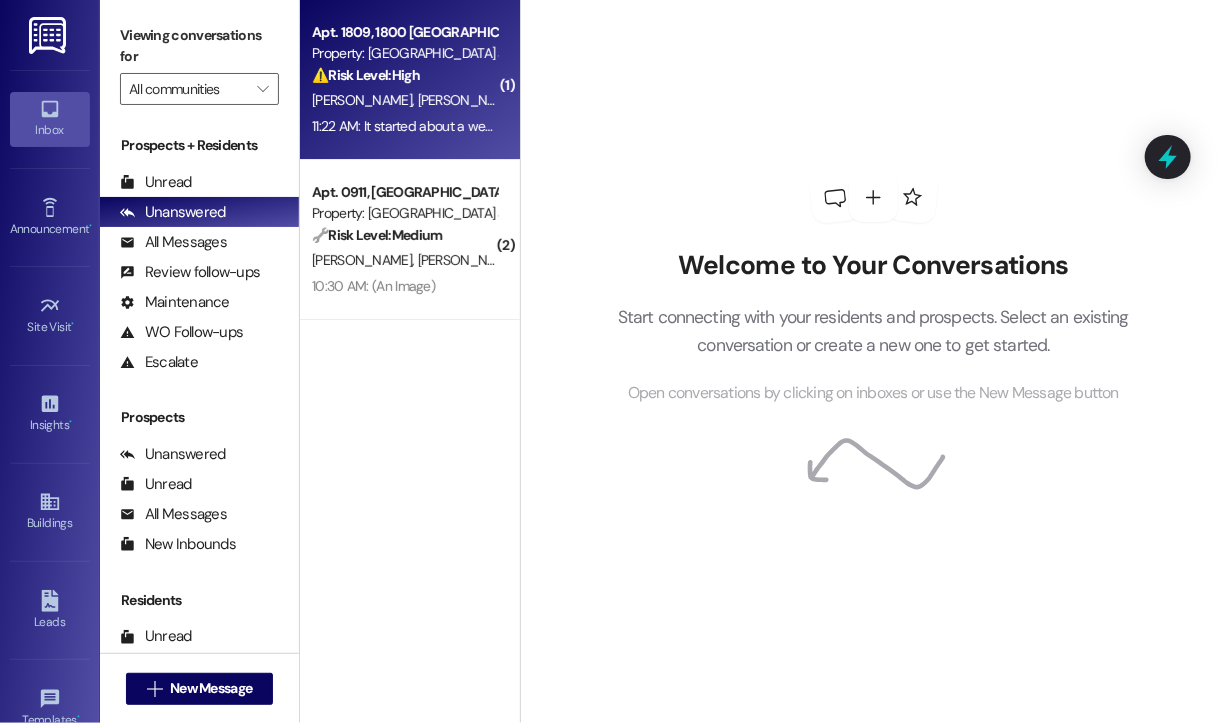 click on "11:22 AM: It started about a week or two ago. I noticed the sound but the burner still worked. Now the burner shuts off if its been on for about 5 or more minutes.
Yes they have permission to come in and fix it.
No we dont have any animals  11:22 AM: It started about a week or two ago. I noticed the sound but the burner still worked. Now the burner shuts off if its been on for about 5 or more minutes.
Yes they have permission to come in and fix it.
No we dont have any animals" at bounding box center [995, 126] 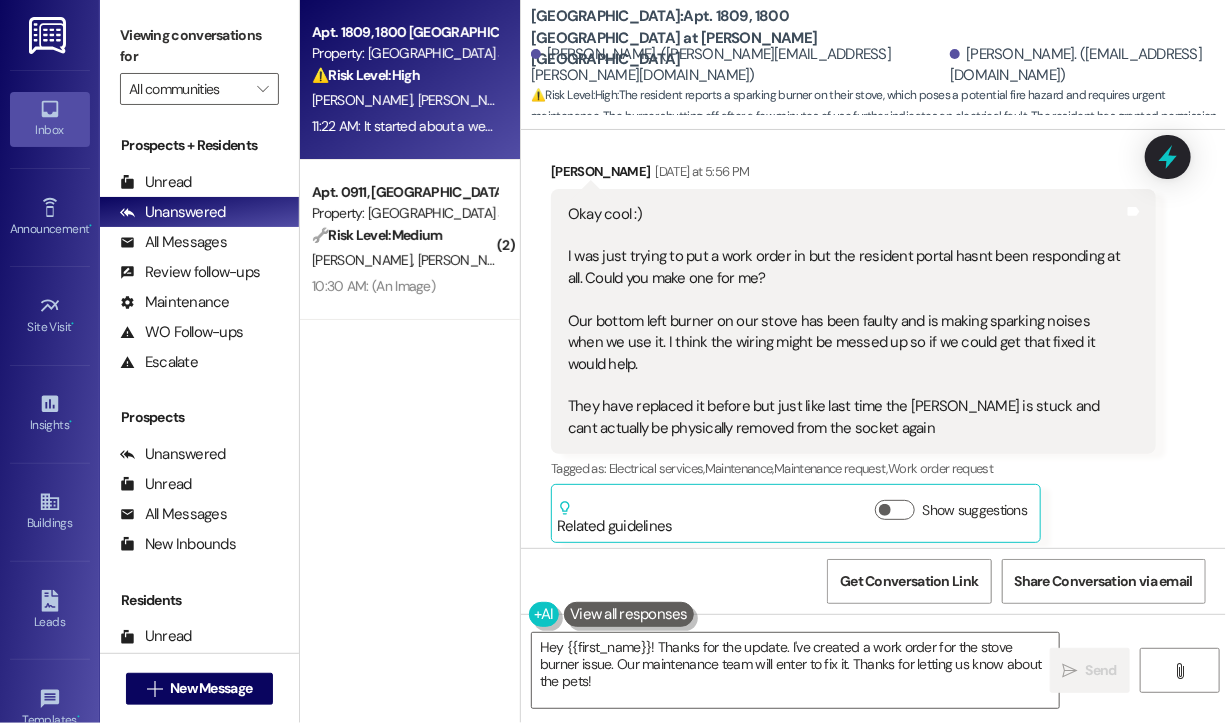 scroll, scrollTop: 22913, scrollLeft: 0, axis: vertical 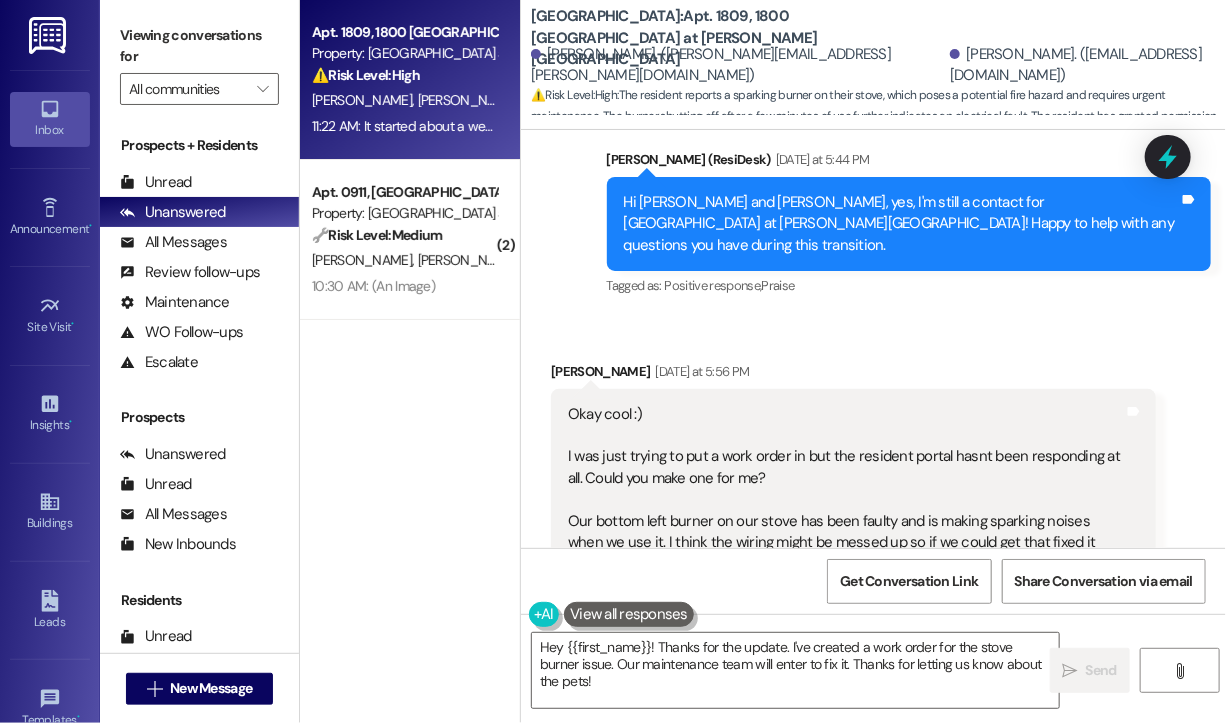 click on "Received via SMS Christopher Bryan 11:22 AM It started about a week or two ago. I noticed the sound but the burner still worked. Now the burner shuts off if its been on for about 5 or more minutes.
Yes they have permission to come in and fix it.
No we dont have any animals  Tags and notes Tagged as:   Maintenance request ,  Click to highlight conversations about Maintenance request Positive response ,  Click to highlight conversations about Positive response Negative response Click to highlight conversations about Negative response  Related guidelines Hide Suggestions Haven Residential - Lake House at Martin's Landing: Inquiring about lease renewal and being billed with electricity, lease renewals and extensions, $6 monthly service charge for keeping the electricity account open, charges the resident for it per the lease agreement. Created  a year ago Property level guideline  ( 68 % match) FAQs generated by ResiDesk AI What is the $6 monthly service charge for? Original Guideline http://res.cl…  (" at bounding box center (873, 1325) 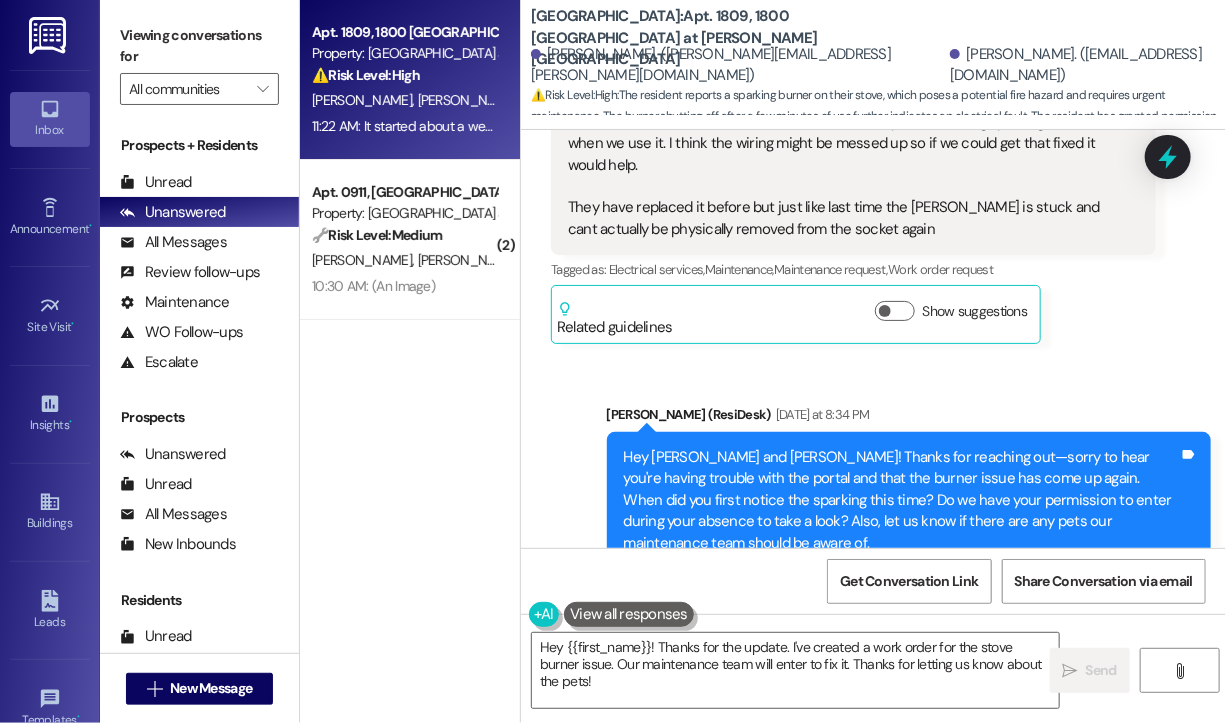 scroll, scrollTop: 23313, scrollLeft: 0, axis: vertical 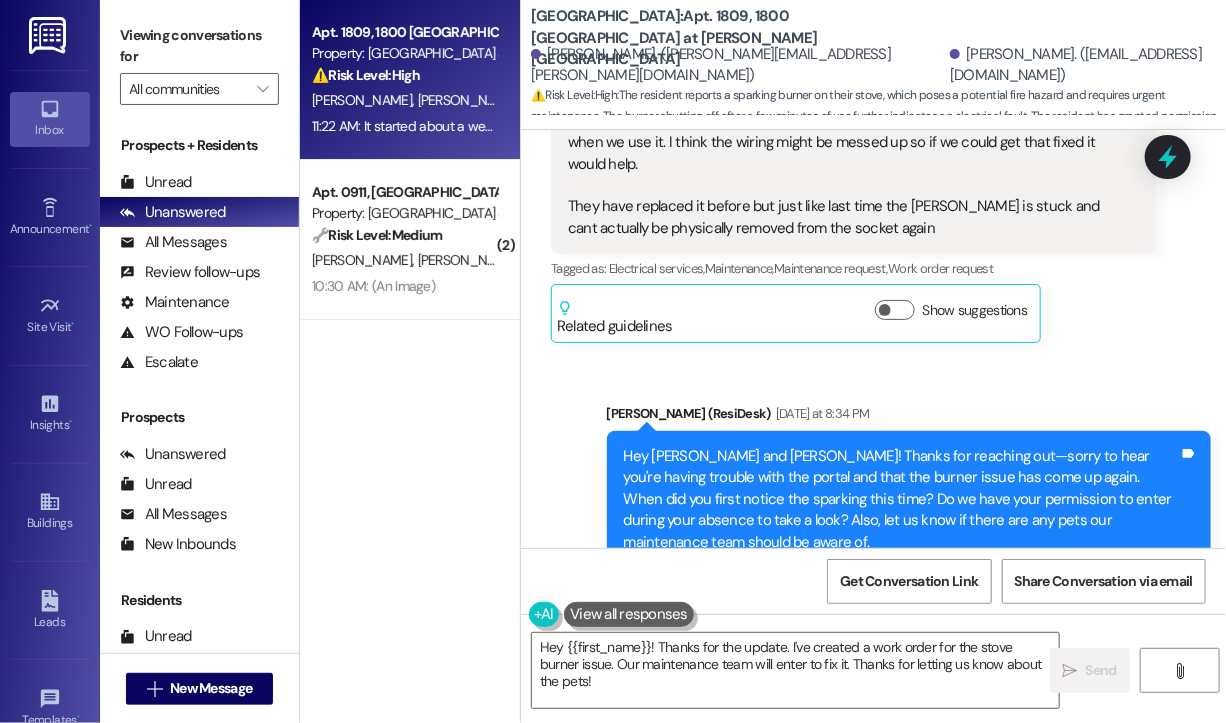 click on "Christopher Bryan 11:22 AM It started about a week or two ago. I noticed the sound but the burner still worked. Now the burner shuts off if its been on for about 5 or more minutes.
Yes they have permission to come in and fix it.
No we dont have any animals  Tags and notes Tagged as:   Maintenance request ,  Click to highlight conversations about Maintenance request Positive response ,  Click to highlight conversations about Positive response Negative response Click to highlight conversations about Negative response  Related guidelines Hide Suggestions Haven Residential - Lake House at Martin's Landing: Inquiring about lease renewal and being billed with electricity, lease renewals and extensions, $6 monthly service charge for keeping the electricity account open, charges the resident for it per the lease agreement. Created  a year ago Property level guideline  ( 68 % match) FAQs generated by ResiDesk AI What is the $6 monthly service charge for? Who pays the electricity provider the admin fee?  ( 67" at bounding box center (853, 940) 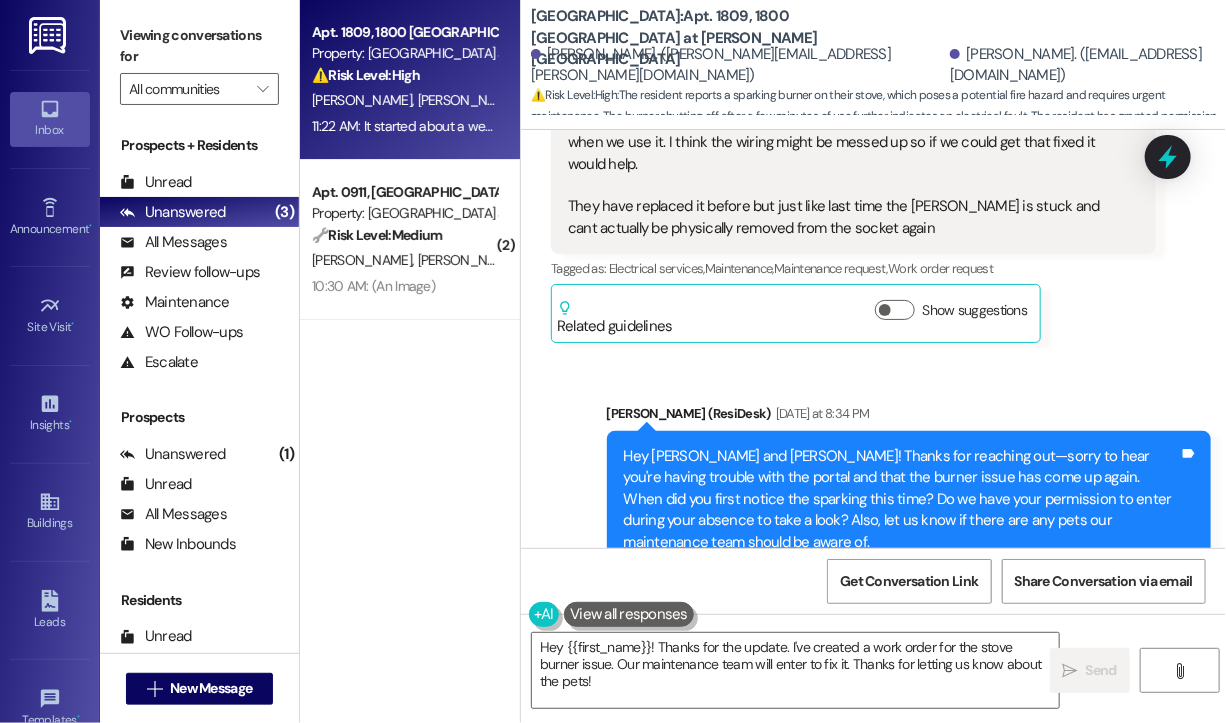 click on "Christopher Bryan 11:22 AM It started about a week or two ago. I noticed the sound but the burner still worked. Now the burner shuts off if its been on for about 5 or more minutes.
Yes they have permission to come in and fix it.
No we dont have any animals  Tags and notes Tagged as:   Maintenance request ,  Click to highlight conversations about Maintenance request Positive response ,  Click to highlight conversations about Positive response Negative response Click to highlight conversations about Negative response  Related guidelines Hide Suggestions Haven Residential - Lake House at Martin's Landing: Inquiring about lease renewal and being billed with electricity, lease renewals and extensions, $6 monthly service charge for keeping the electricity account open, charges the resident for it per the lease agreement. Created  a year ago Property level guideline  ( 68 % match) FAQs generated by ResiDesk AI What is the $6 monthly service charge for? Who pays the electricity provider the admin fee?  ( 67" at bounding box center (853, 940) 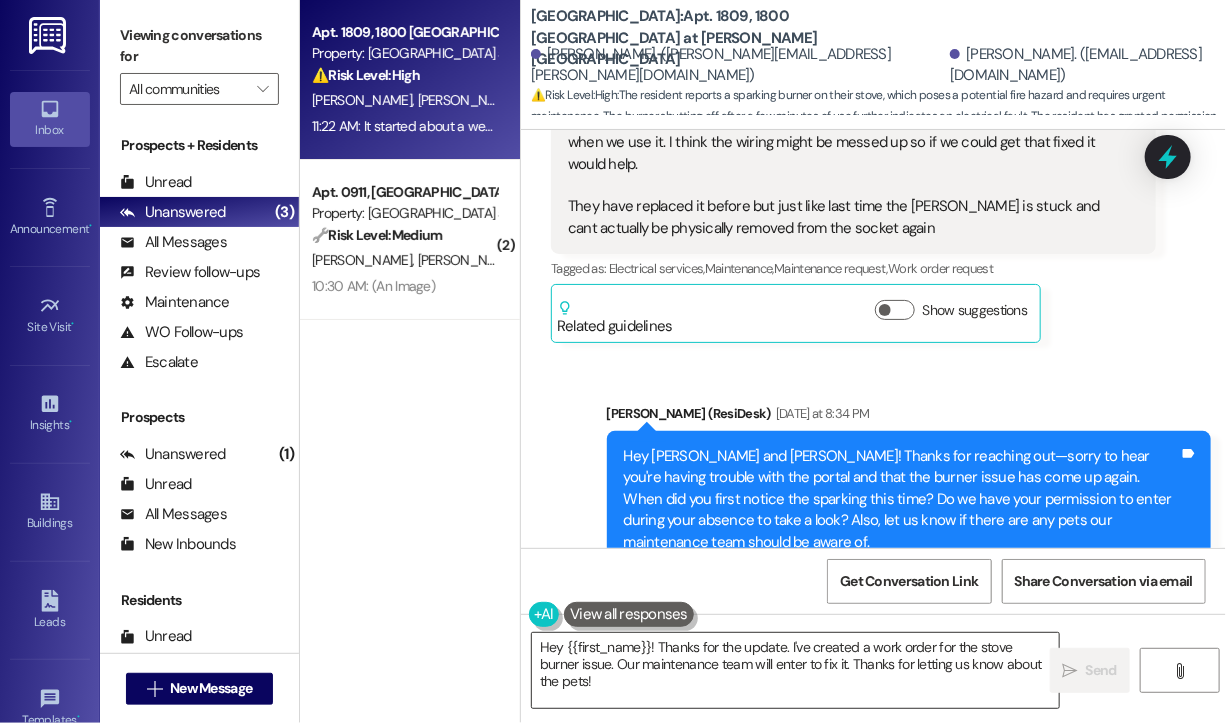 click on "Hey {{first_name}}! Thanks for the update. I've created a work order for the stove burner issue. Our maintenance team will enter to fix it. Thanks for letting us know about the pets!" at bounding box center (795, 670) 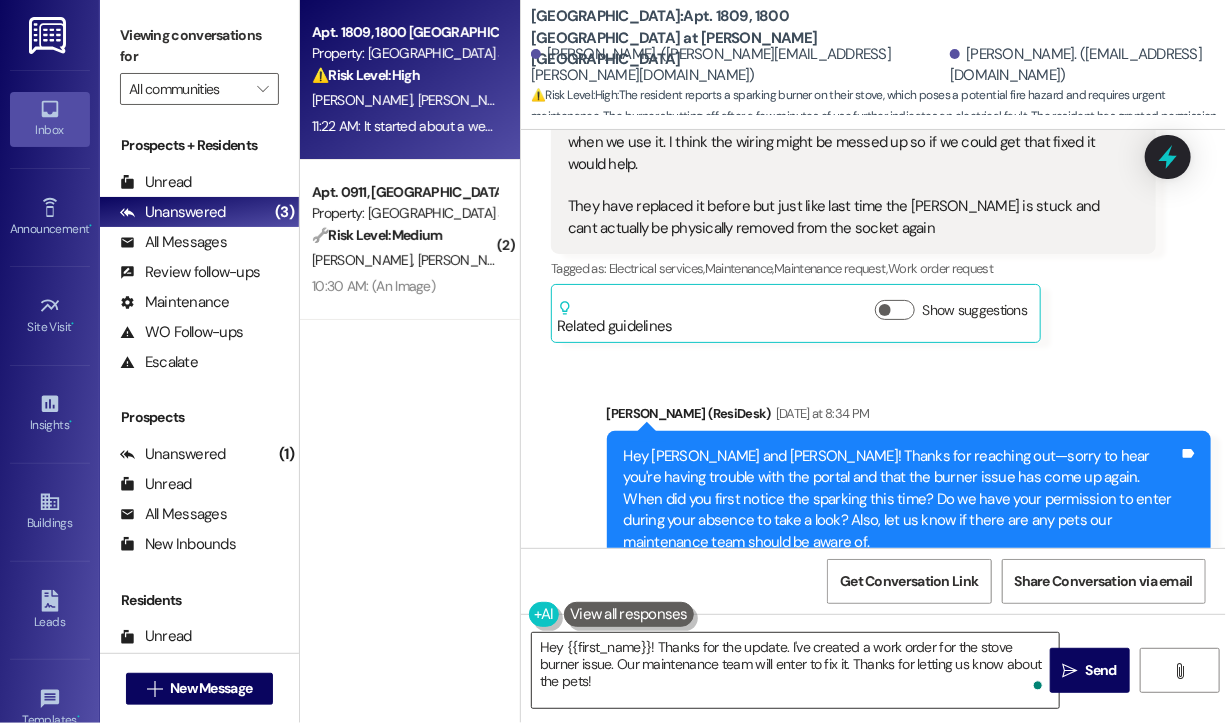 drag, startPoint x: 648, startPoint y: 700, endPoint x: 656, endPoint y: 684, distance: 17.888544 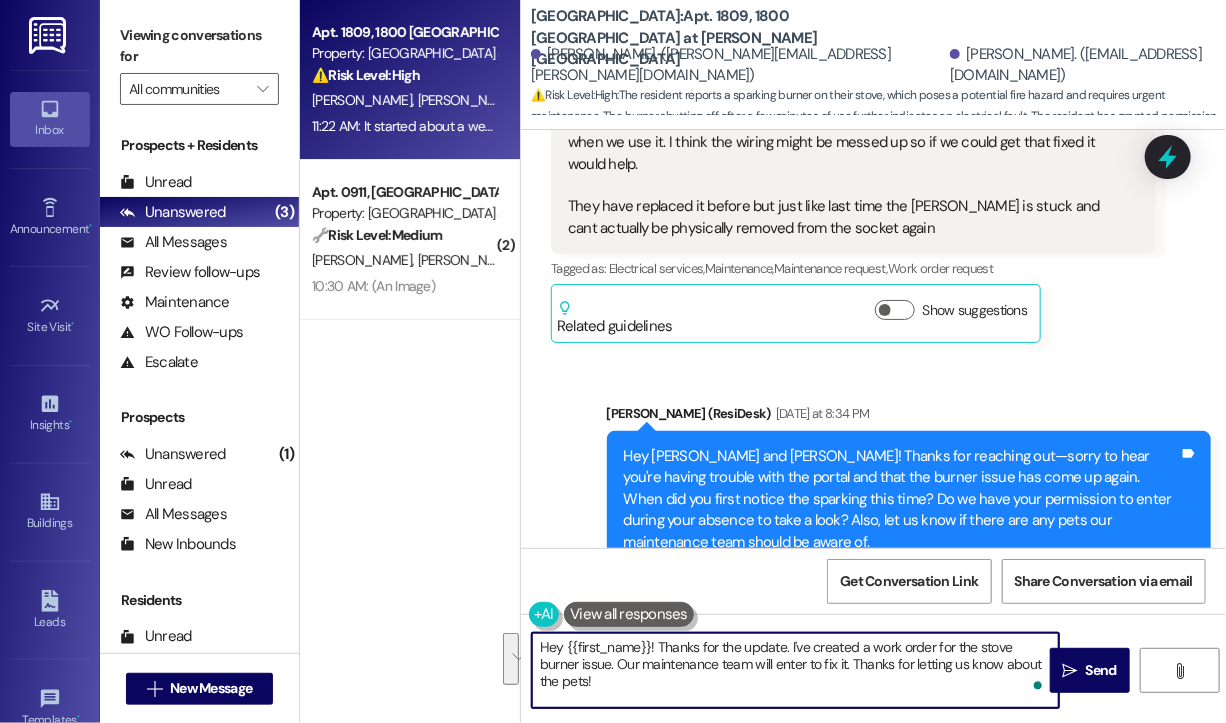 drag, startPoint x: 657, startPoint y: 645, endPoint x: 659, endPoint y: 674, distance: 29.068884 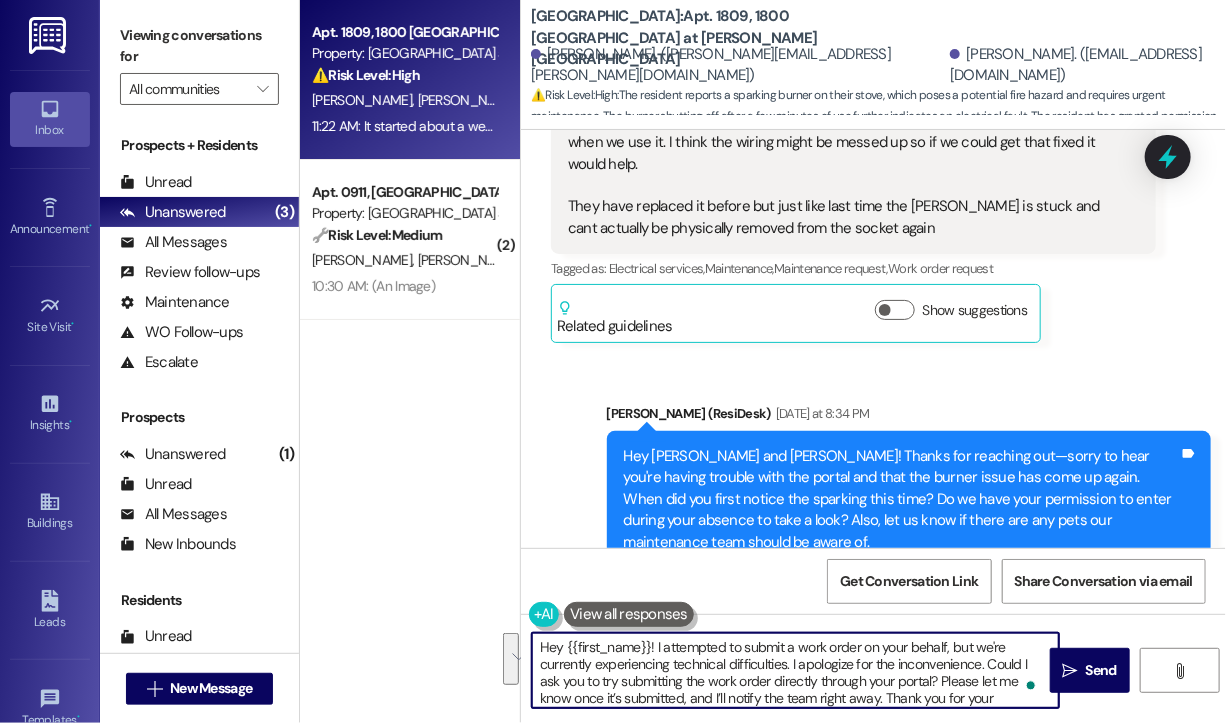 scroll, scrollTop: 16, scrollLeft: 0, axis: vertical 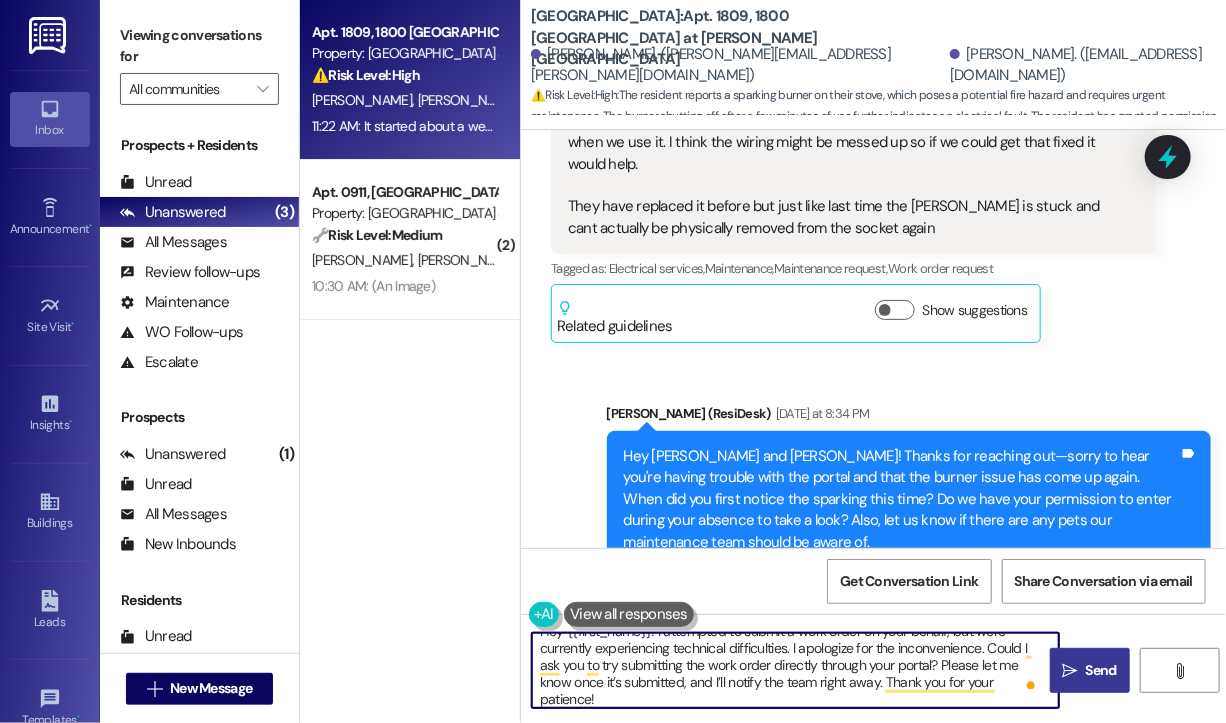 type on "Hey {{first_name}}! I attempted to submit a work order on your behalf, but we're currently experiencing technical difficulties. I apologize for the inconvenience. Could I ask you to try submitting the work order directly through your portal? Please let me know once it’s submitted, and I’ll notify the team right away. Thank you for your patience!" 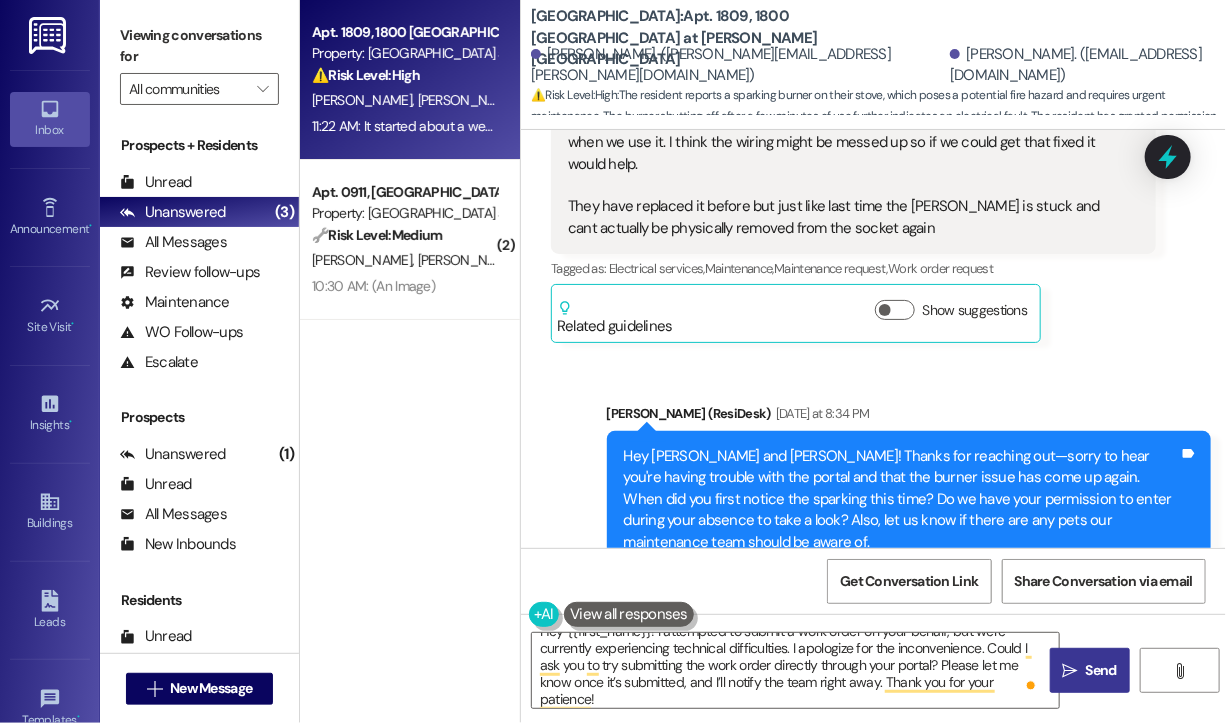 click on "Send" at bounding box center (1101, 670) 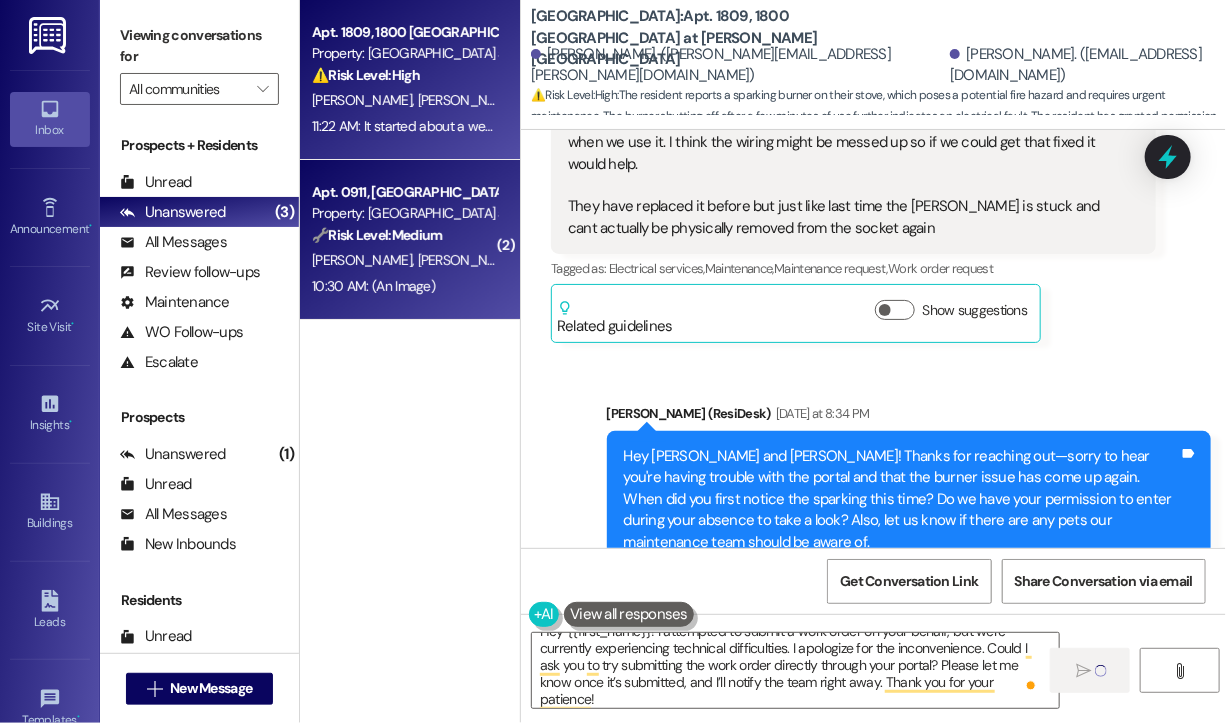click on "🔧  Risk Level:  Medium The resident is confirming that a service request has been created for a tile problem. While tile issues can sometimes lead to water damage, there's no indication of urgency or immediate risk in this message. The resident is confirming a task requested by the site." at bounding box center (404, 235) 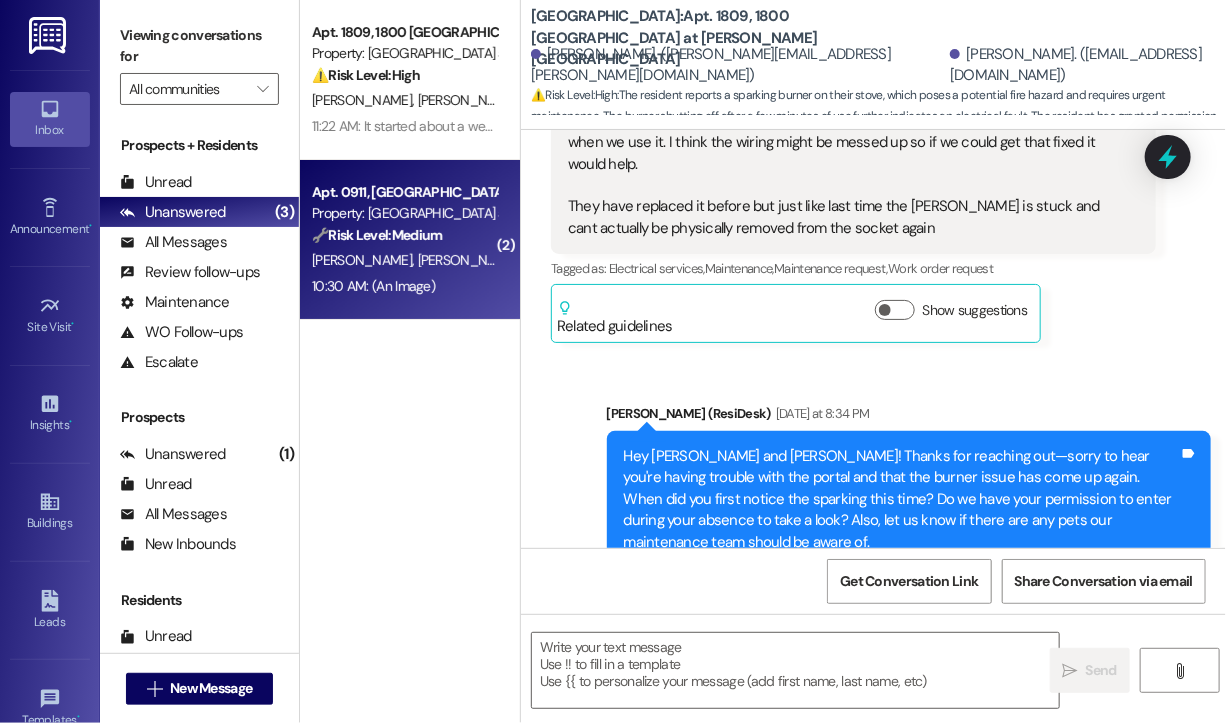 scroll, scrollTop: 0, scrollLeft: 0, axis: both 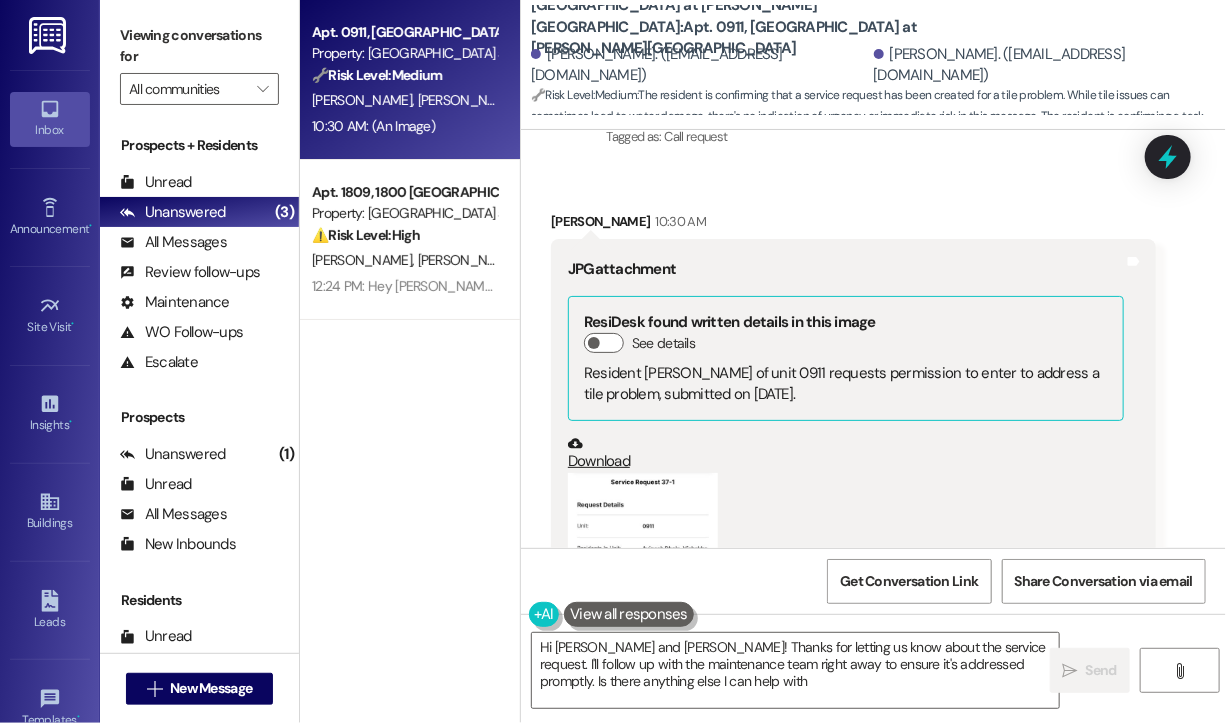 type on "Hi Avinash and Vishakha! Thanks for letting us know about the service request. I'll follow up with the maintenance team right away to ensure it's addressed promptly. Is there anything else I can help with?" 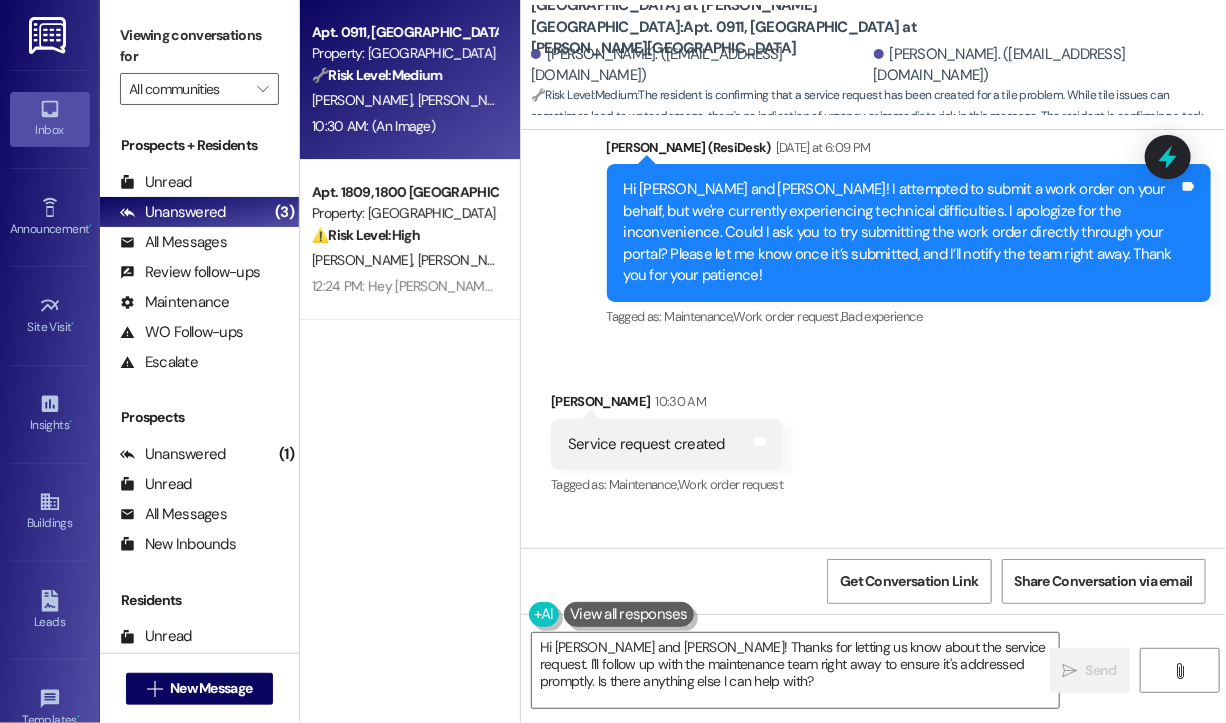 scroll, scrollTop: 22911, scrollLeft: 0, axis: vertical 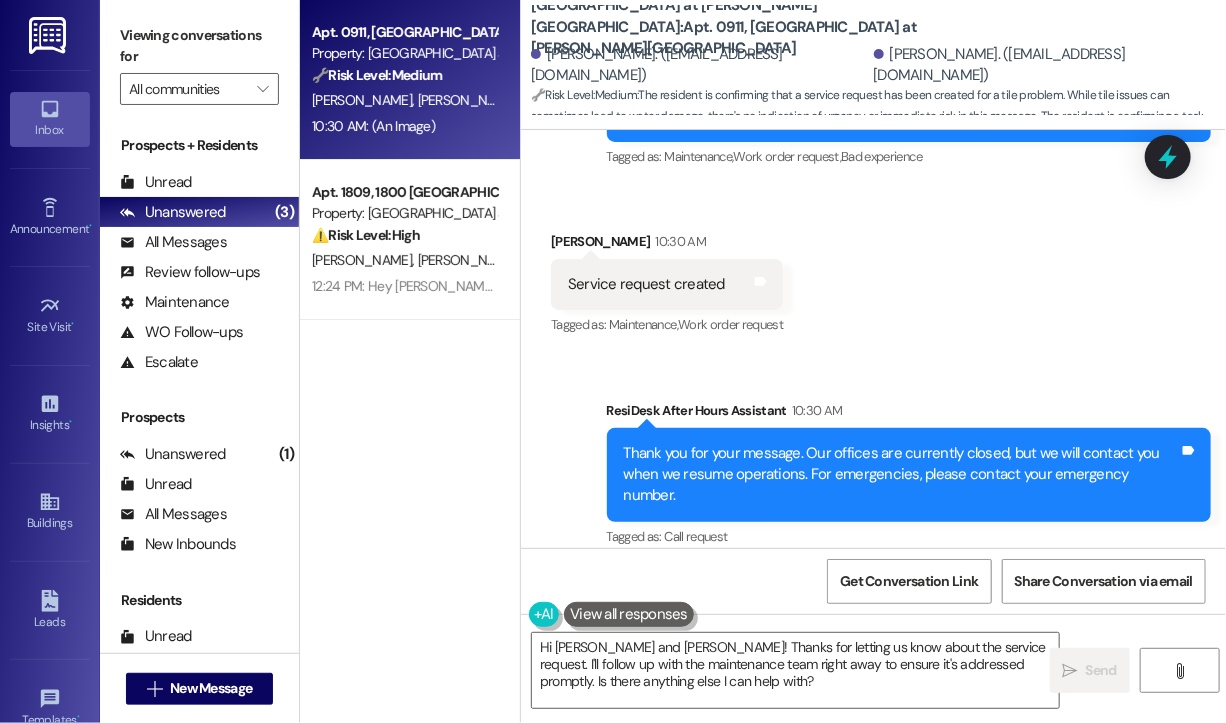 click at bounding box center [643, 990] 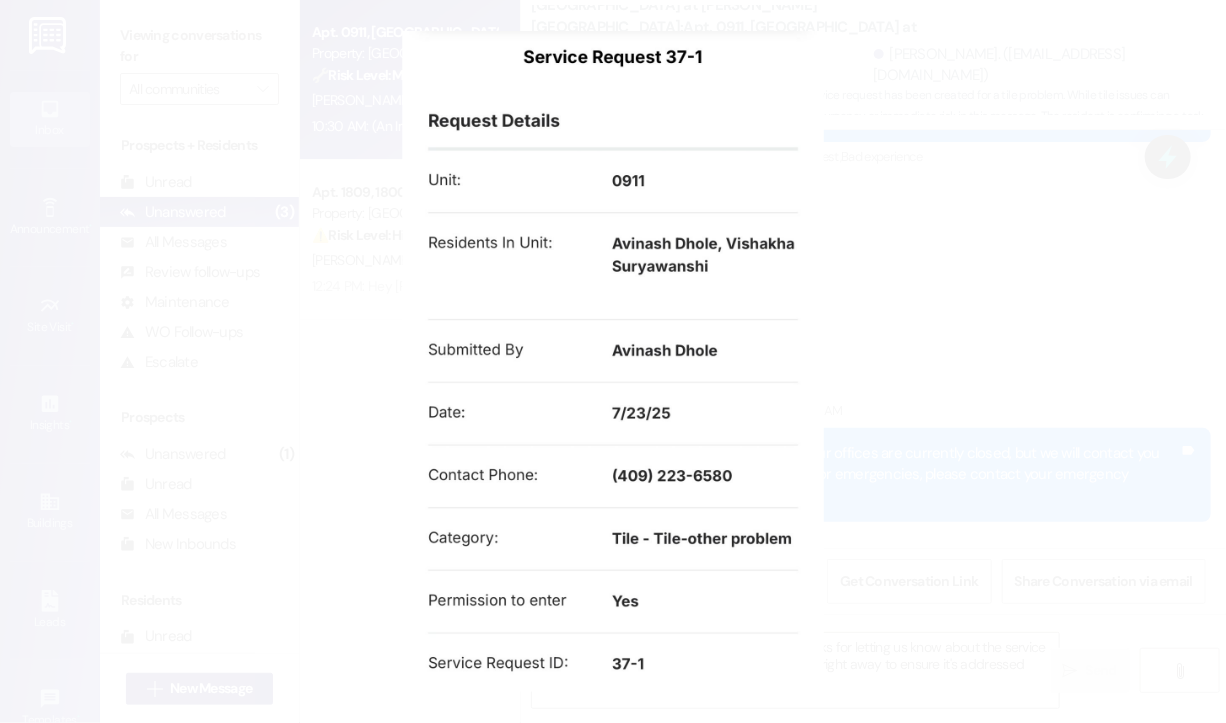 click at bounding box center (613, 361) 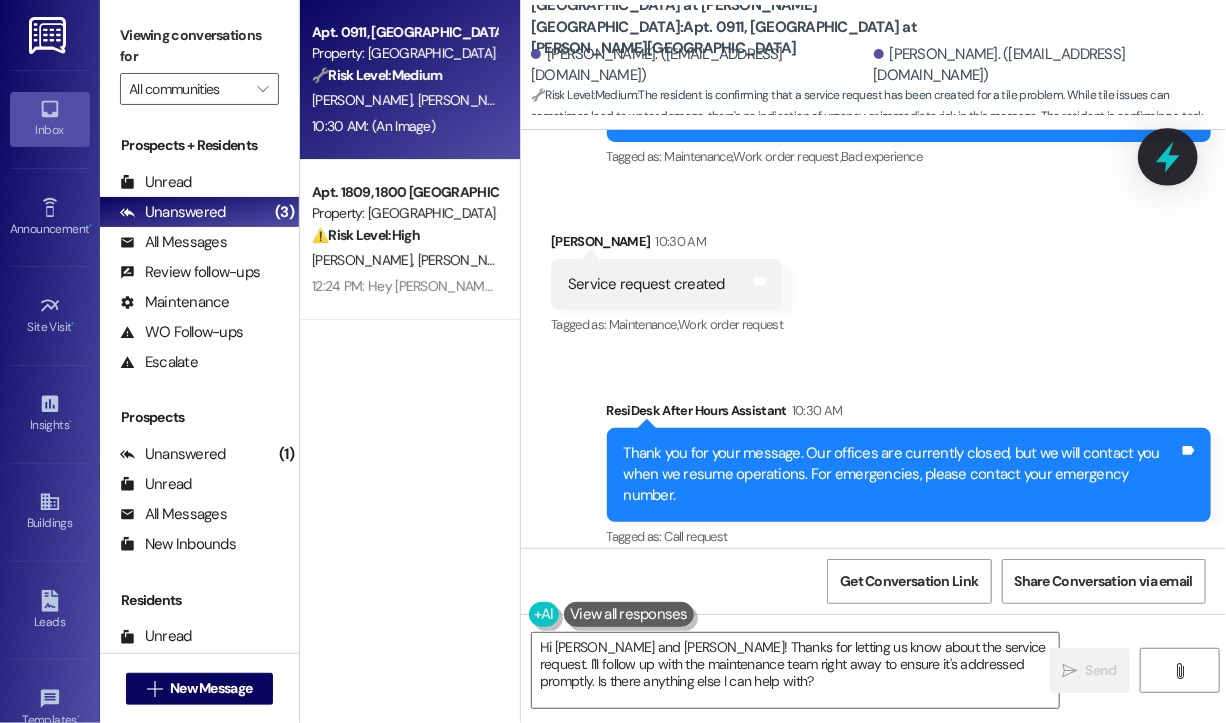 click 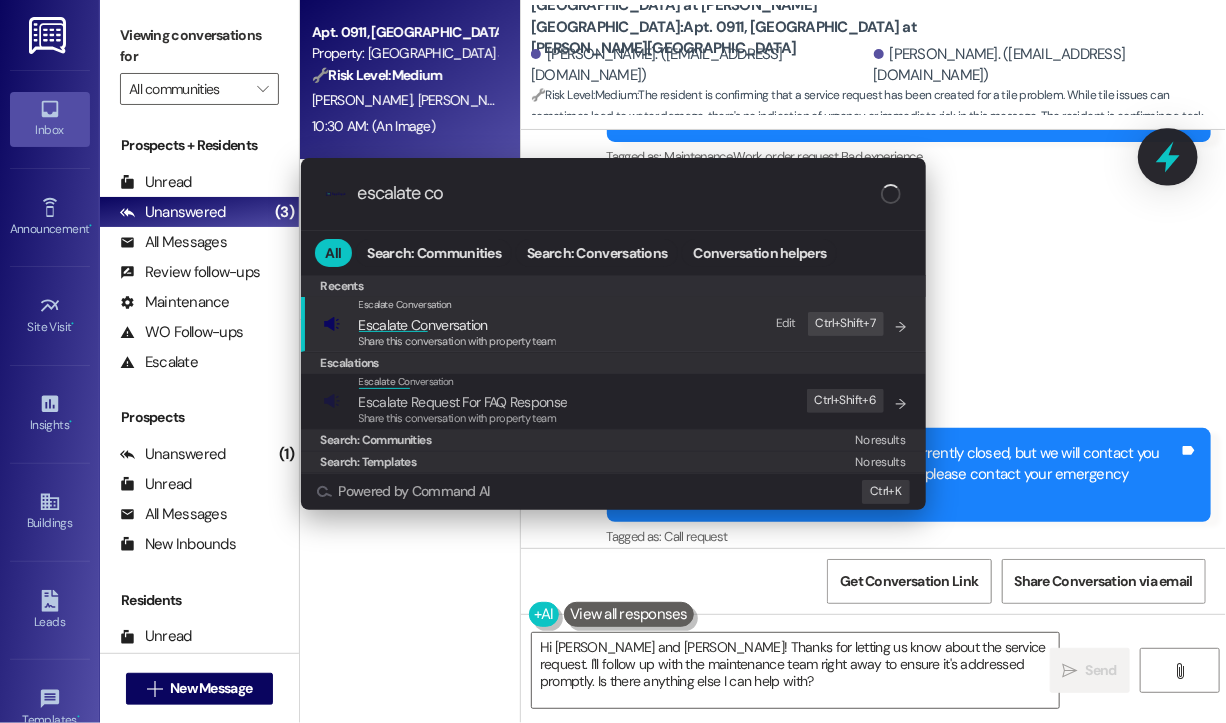 type on "escalate con" 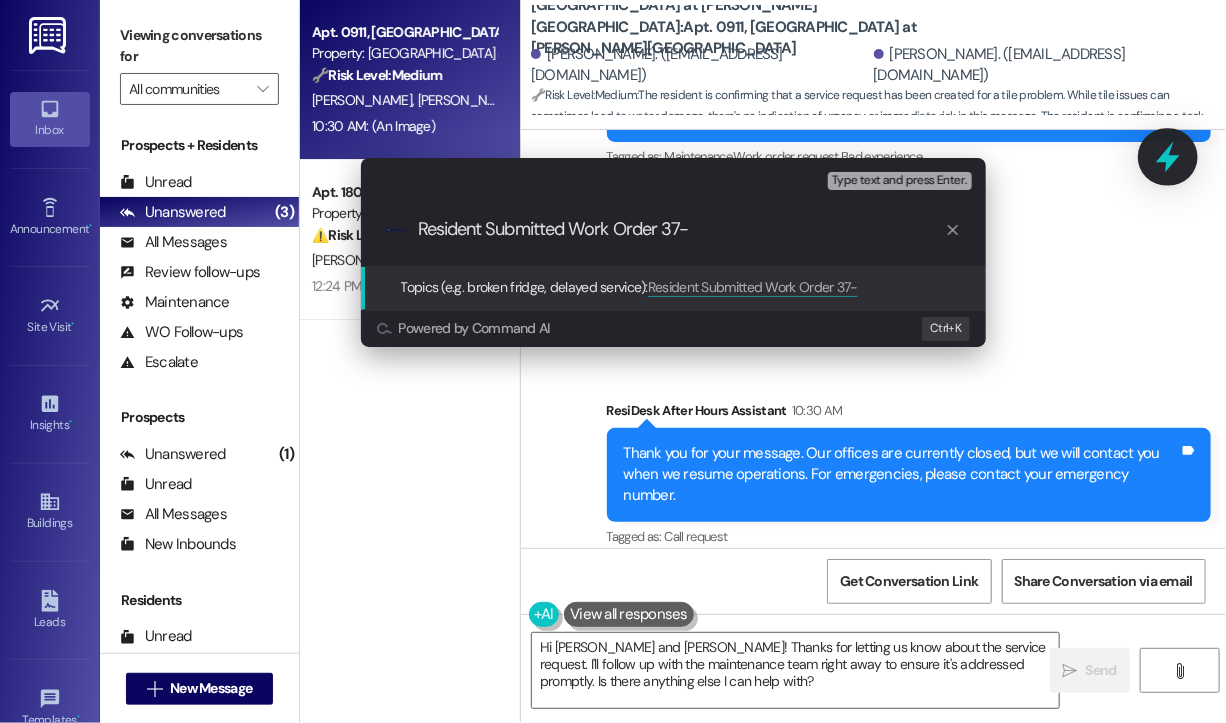 type on "Resident Submitted Work Order 37-1" 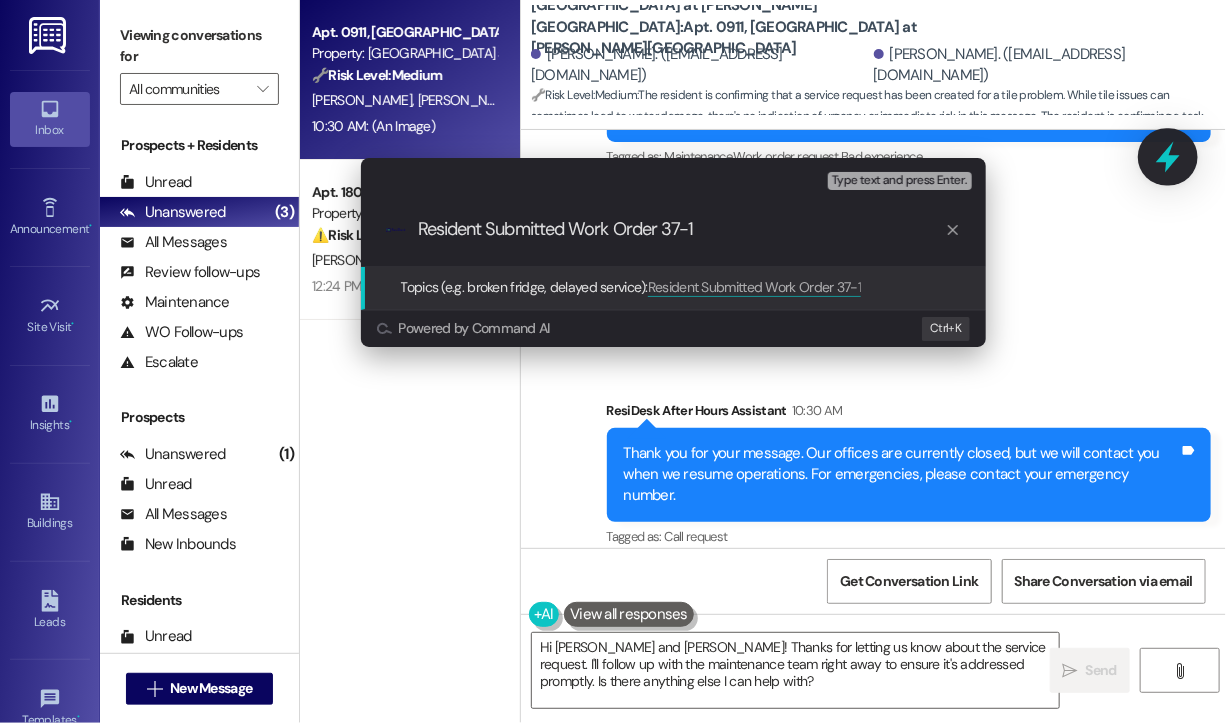 type 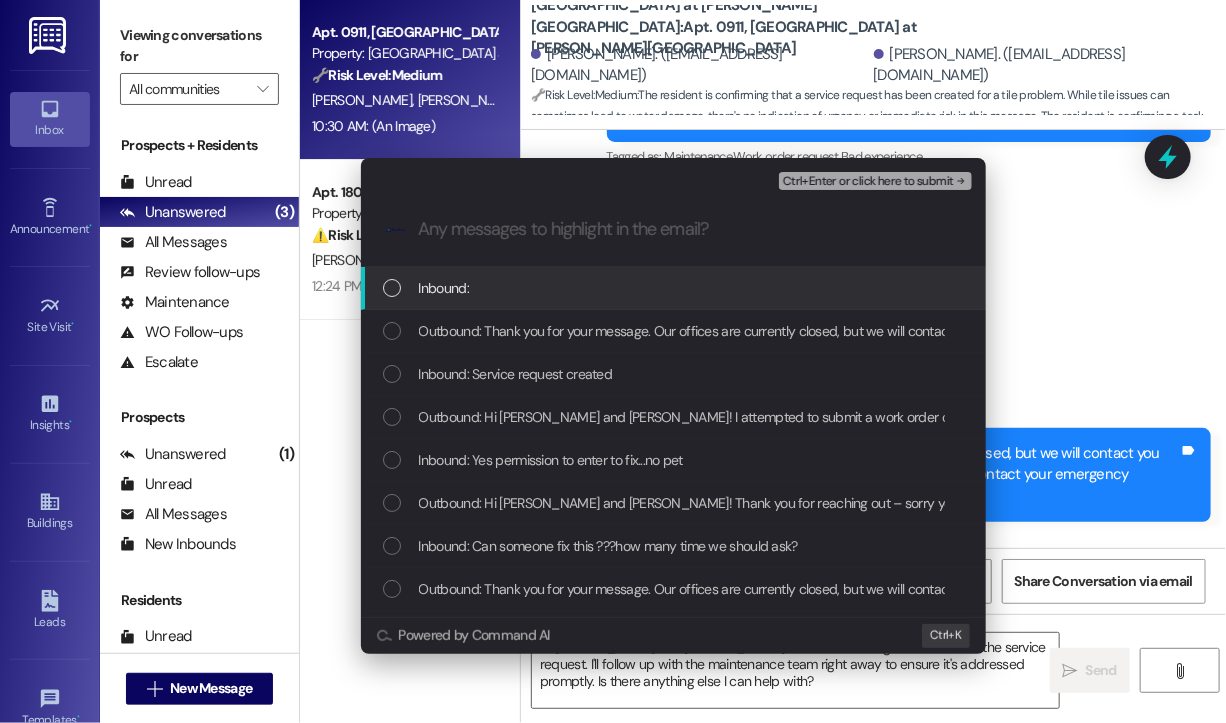 click on "Inbound:" at bounding box center (675, 288) 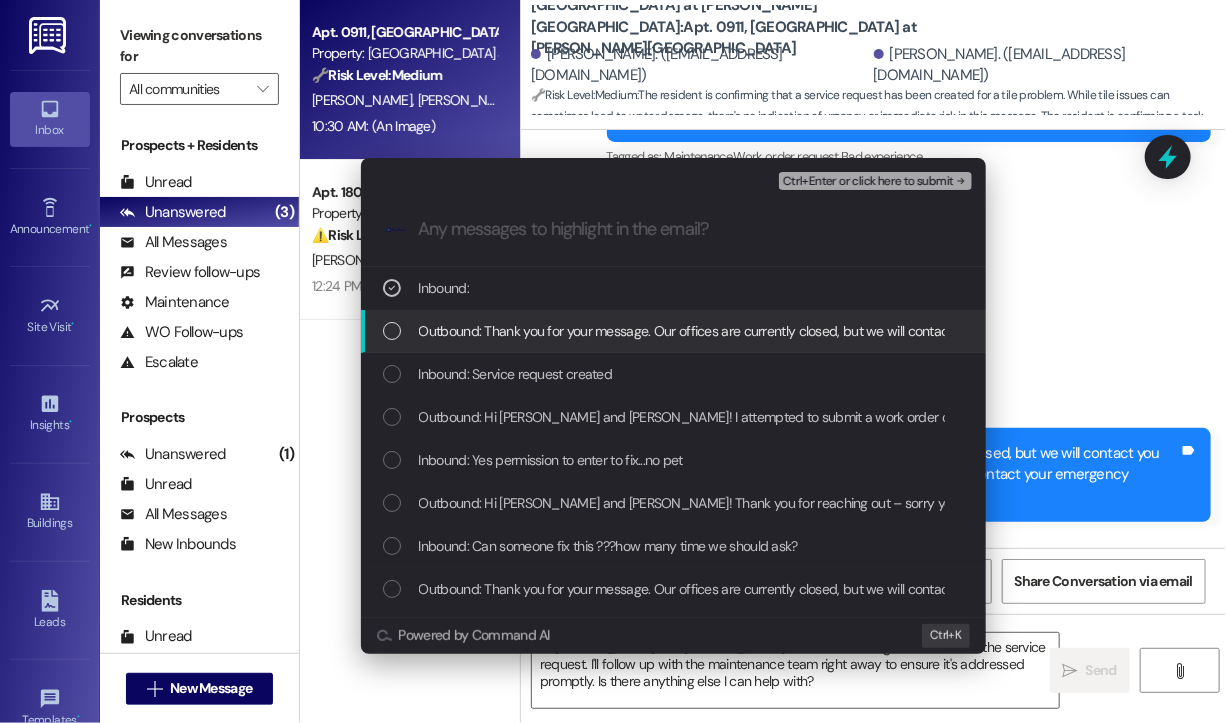 click on "Outbound: Thank you for your message. Our offices are currently closed, but we will contact you when we resume operations. For emergencies, please contact your emergency number." at bounding box center (954, 331) 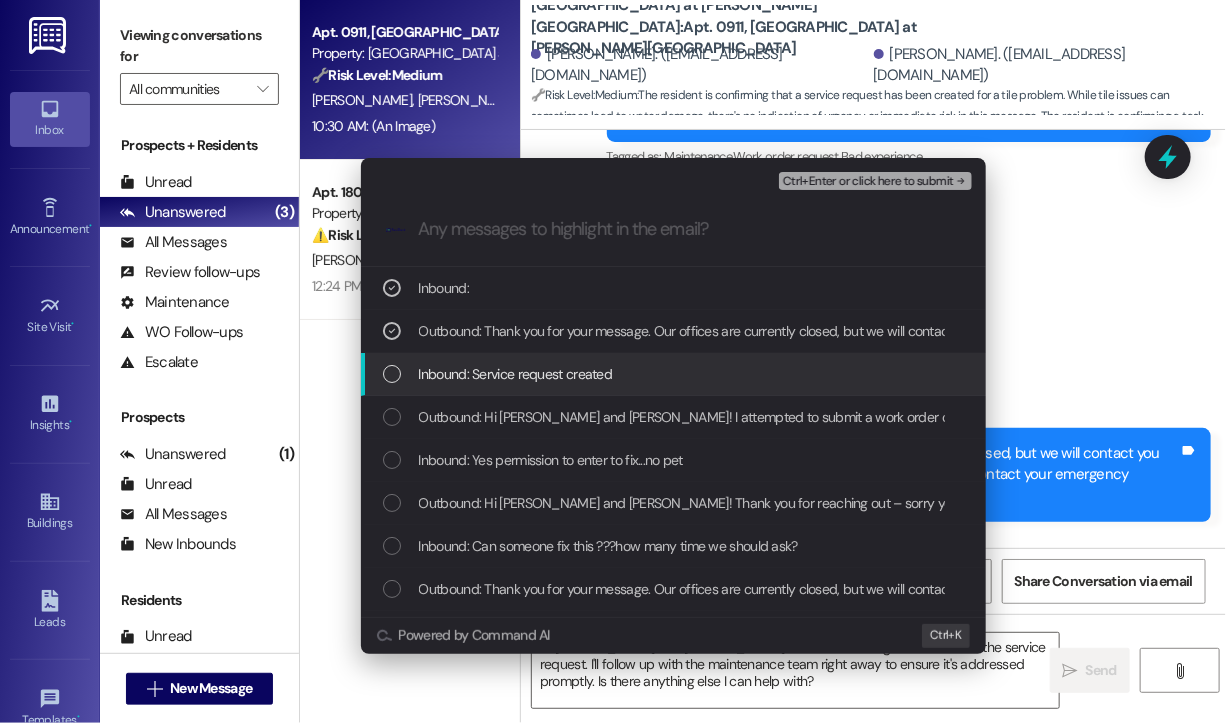 click on "Inbound: Service request created" at bounding box center (516, 374) 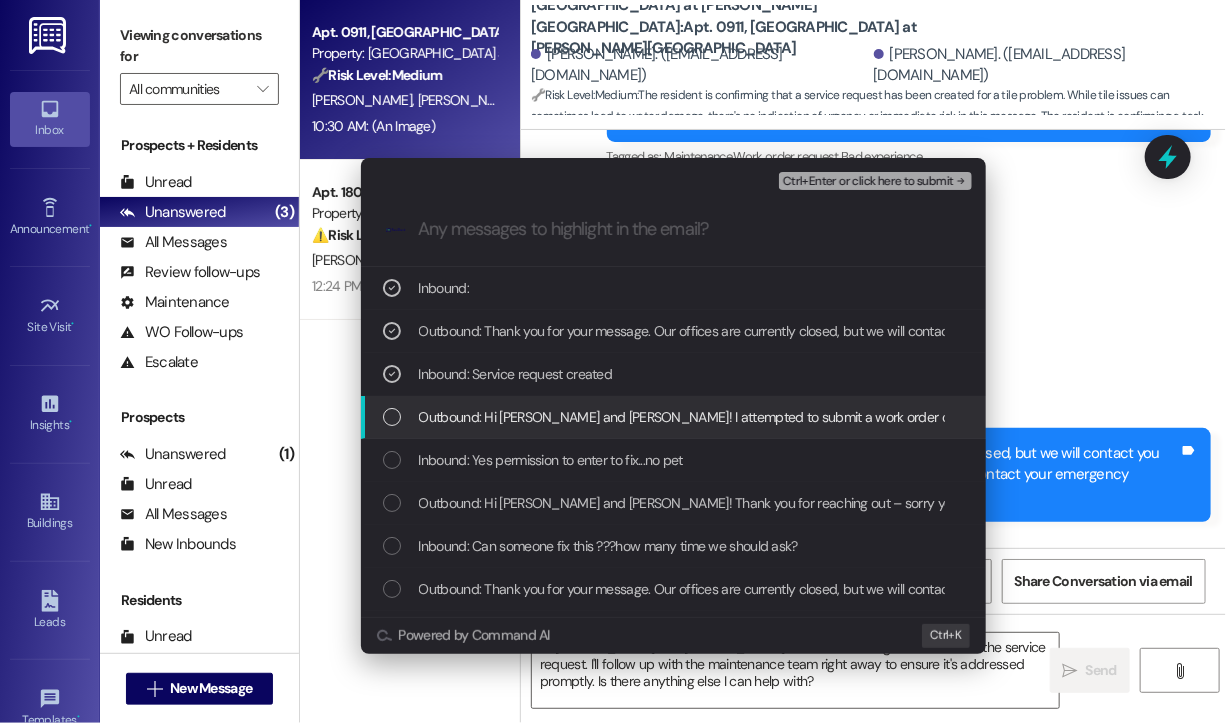 click on "Outbound: Hi Avinash and Vishakha! I attempted to submit a work order on your behalf, but we're currently experiencing technical difficulties. I apologize for the inconvenience. Could I ask you to try submitting the work order directly through your portal? Please let me know once it’s submitted, and I’ll notify the team right away. Thank you for your patience!" at bounding box center [673, 417] 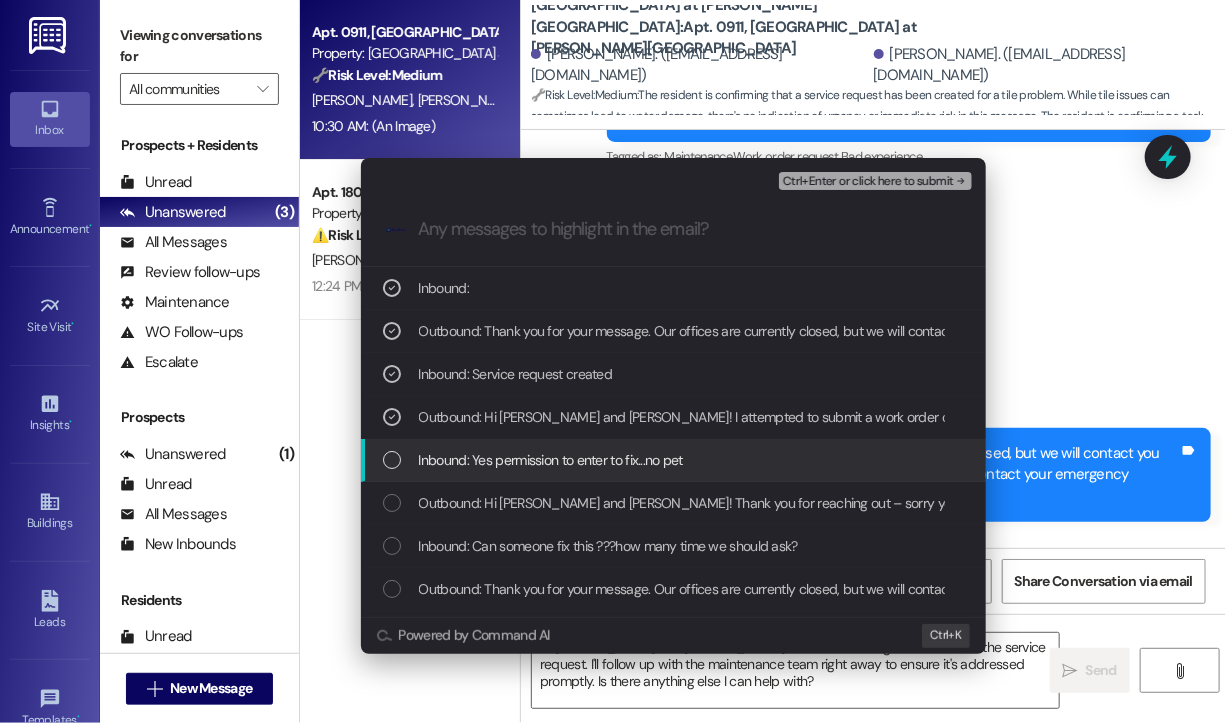 click on "Inbound: Yes permission to enter to fix...no pet" at bounding box center [551, 460] 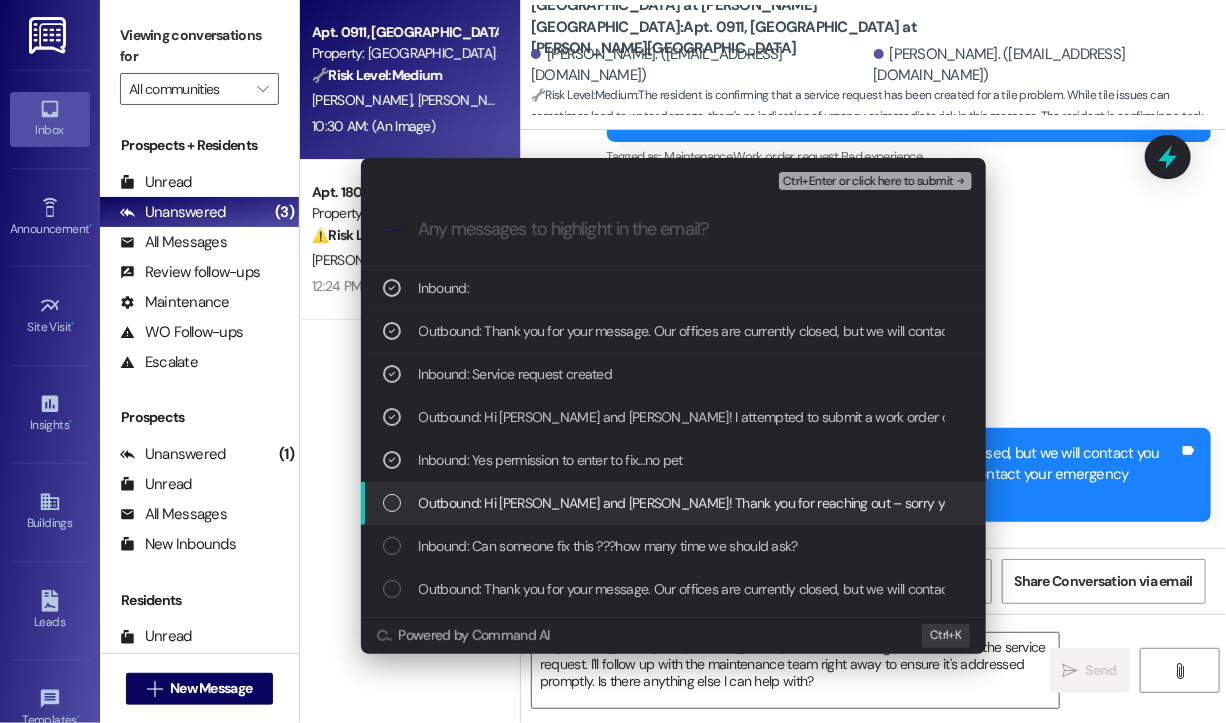 click on "Outbound: Hi Avinash and Vishakha! Thank you for reaching out – sorry you've been waiting so long for the bathroom repair. Do we have your permission to enter during your absence to fix it? Let us know if there are any pets our team should be aware of." at bounding box center (1204, 503) 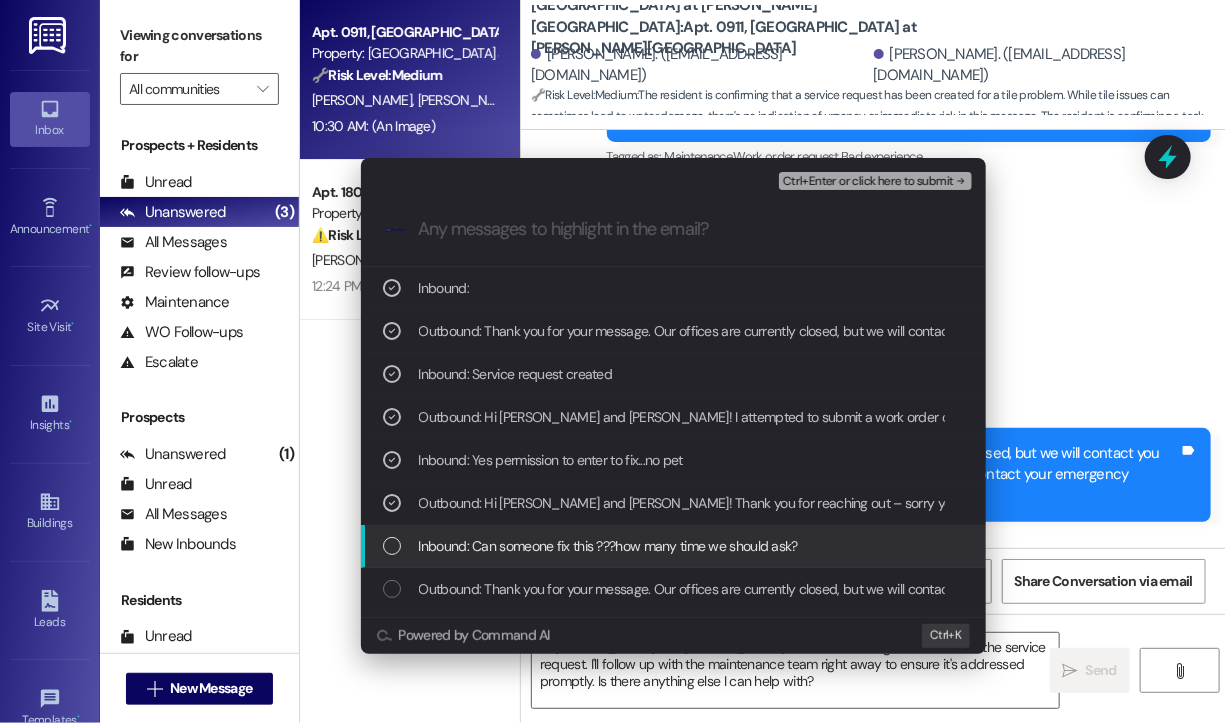 click on "Inbound: Can someone fix this ???how many time we should ask?" at bounding box center [608, 546] 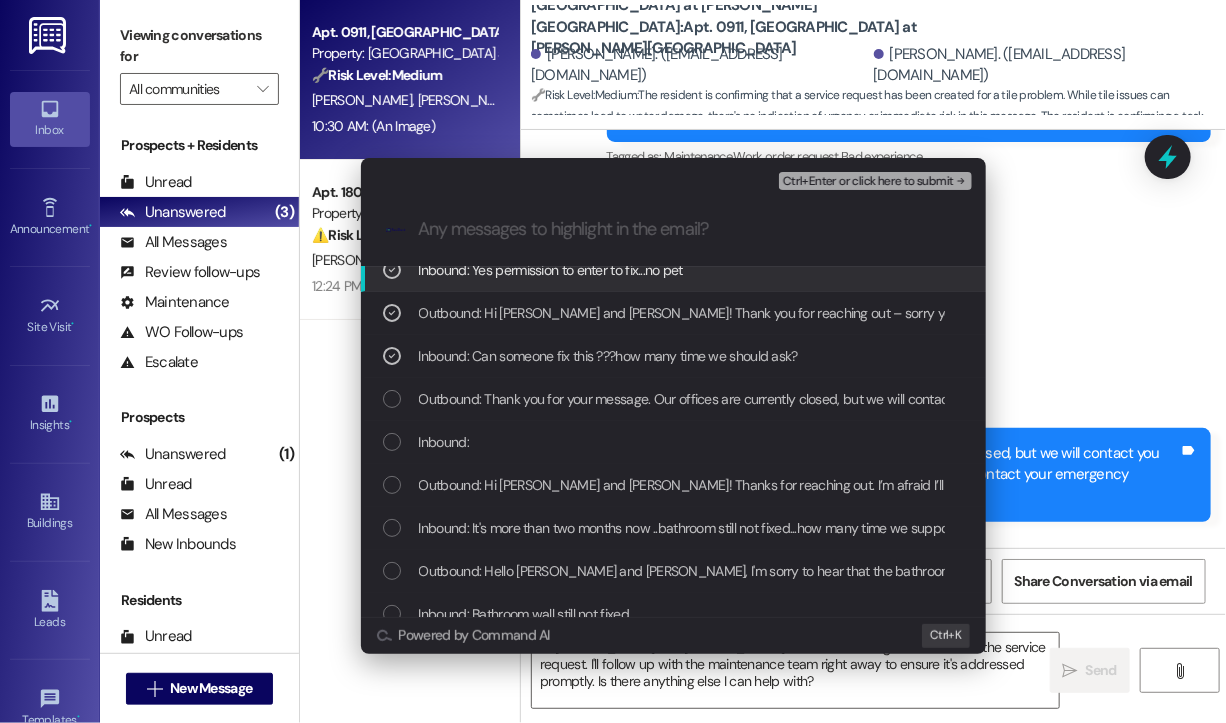 scroll, scrollTop: 200, scrollLeft: 0, axis: vertical 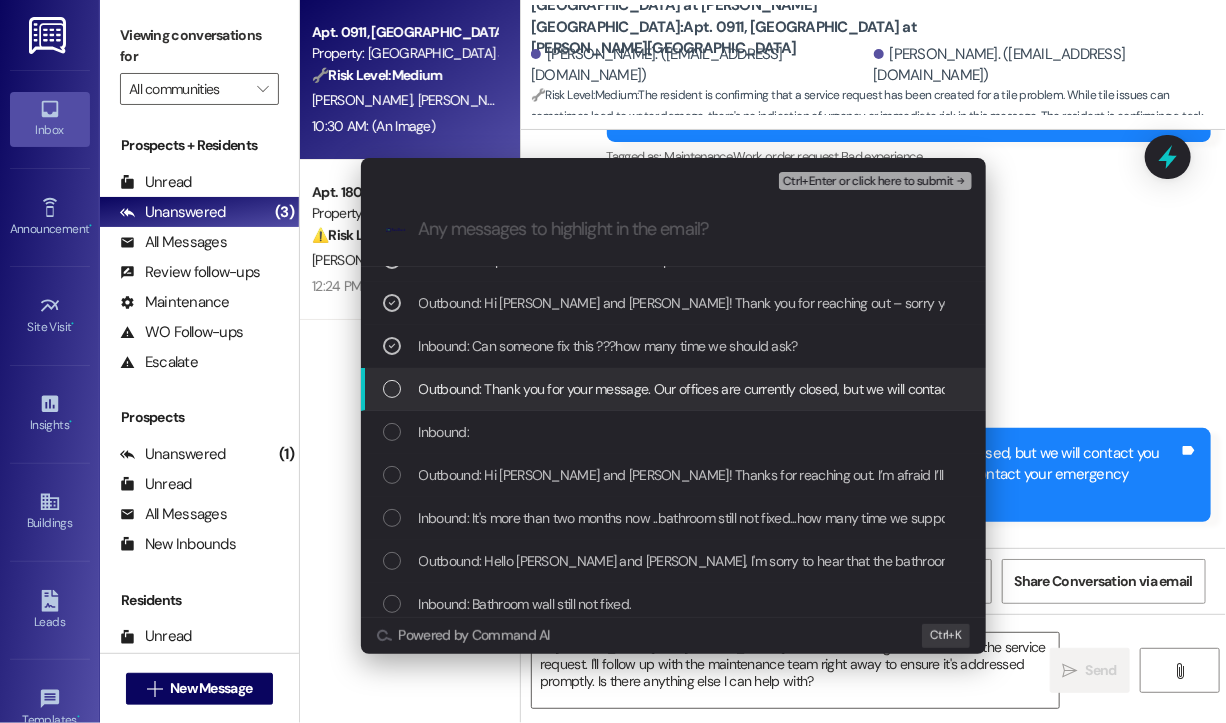 click on "Outbound: Thank you for your message. Our offices are currently closed, but we will contact you when we resume operations. For emergencies, please contact your emergency number." at bounding box center [954, 389] 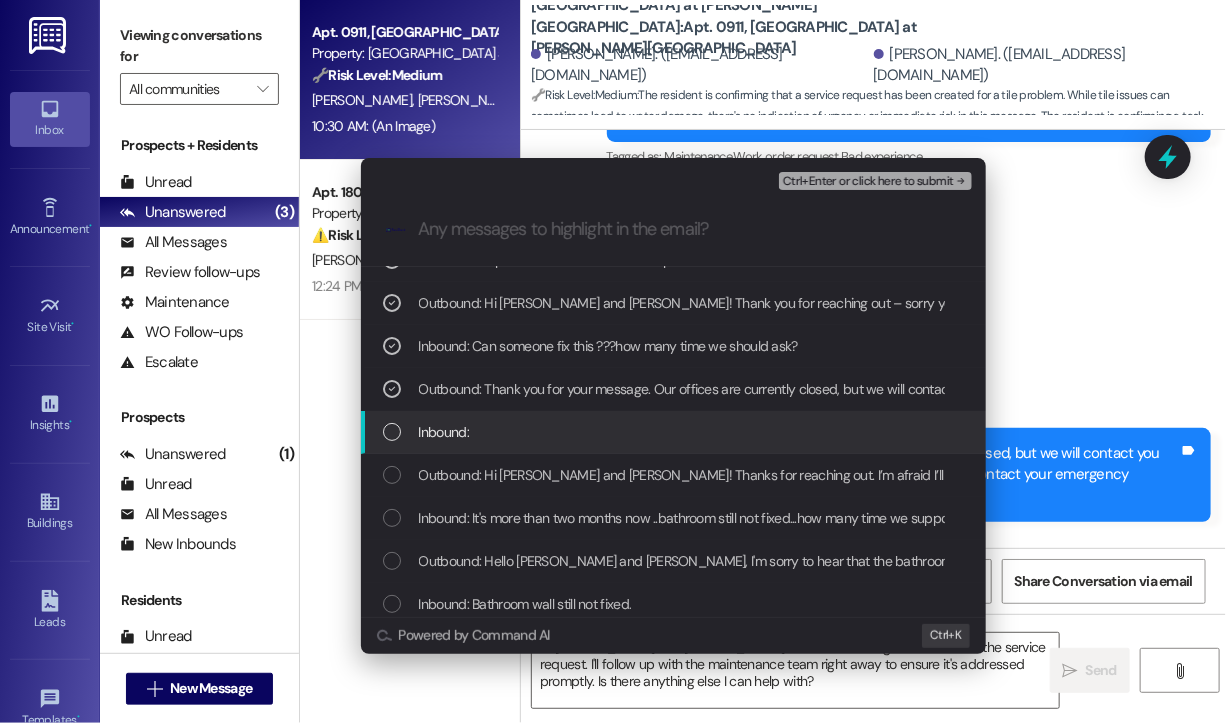 click on "Inbound:" at bounding box center (675, 432) 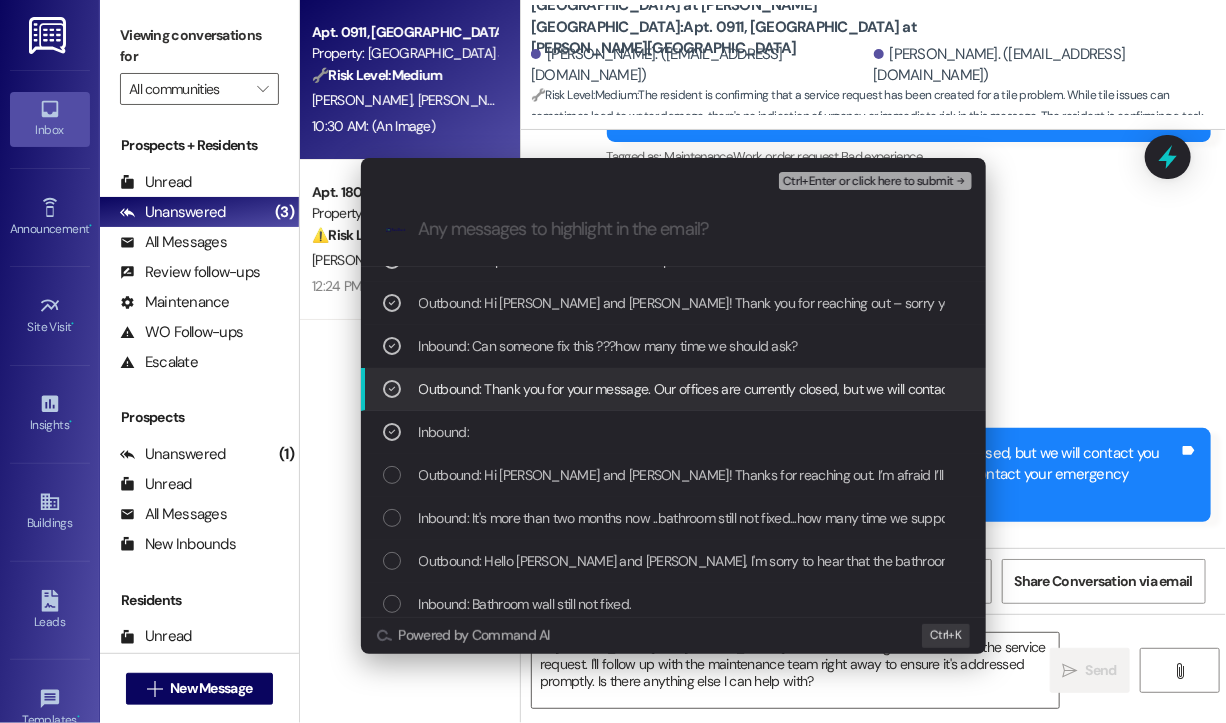click on "Outbound: Thank you for your message. Our offices are currently closed, but we will contact you when we resume operations. For emergencies, please contact your emergency number." at bounding box center [954, 389] 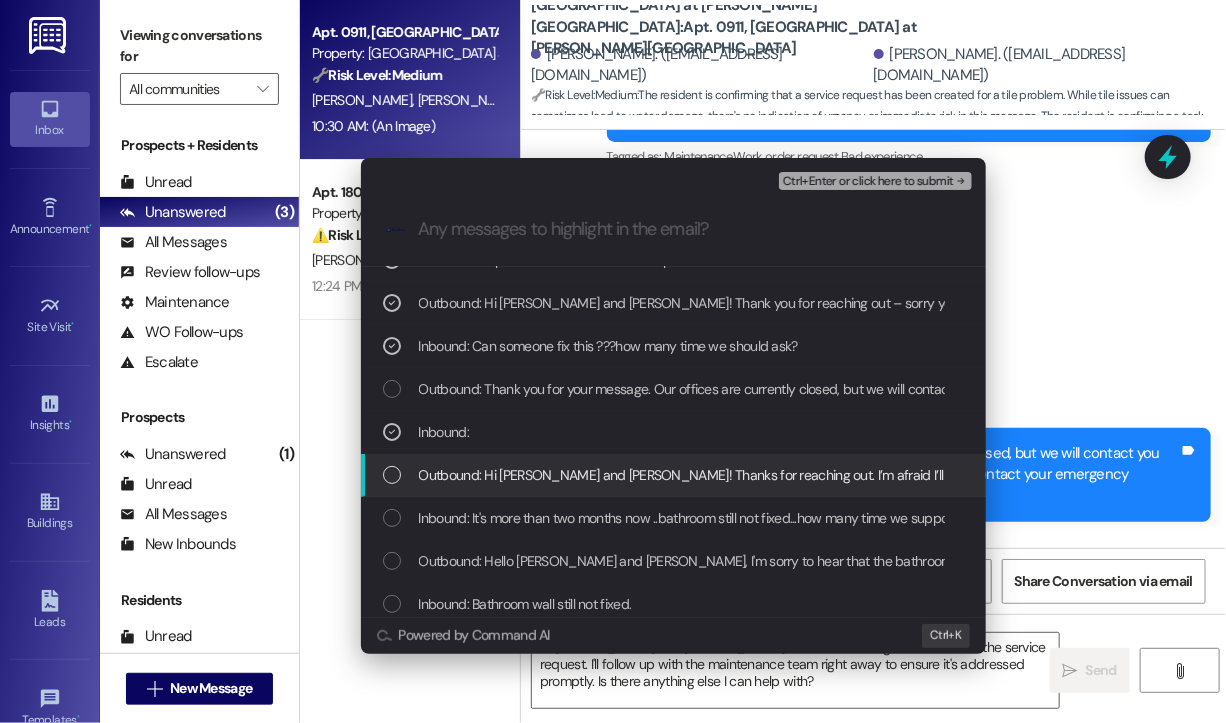 click on "Outbound: Hi Avinash and Vishakha! Thanks for reaching out. I’m afraid I’ll need to open a new work order for this issue, as doing so might actually help us expedite the resolution. When you have a moment, could you please provide a brief description of the issue you’re experiencing?
Also, do we have your permission to enter during your absence to address the issue? Let us know if there are any pets our maintenance team should be aware of." at bounding box center (1759, 475) 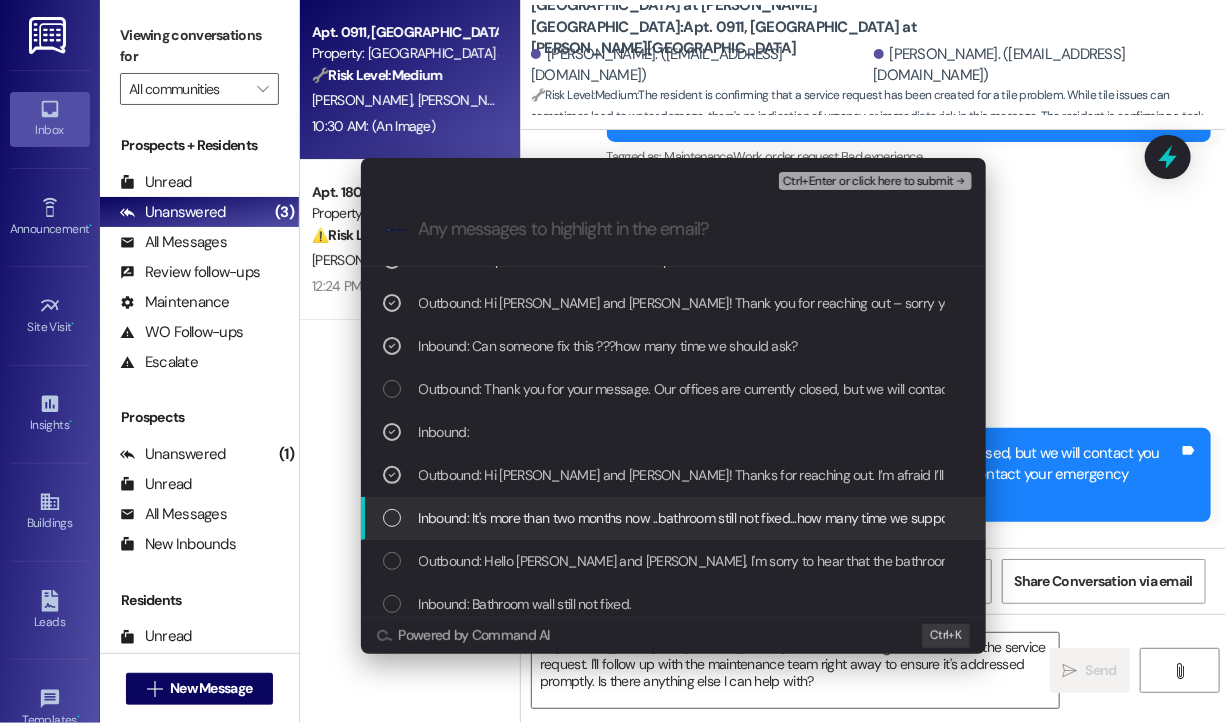 click on "Inbound: It's more than two months now ..bathroom still not fixed...how many time we suppose to ask for fix???...can someone come and fix bathroom without giving empty promises..." at bounding box center (943, 518) 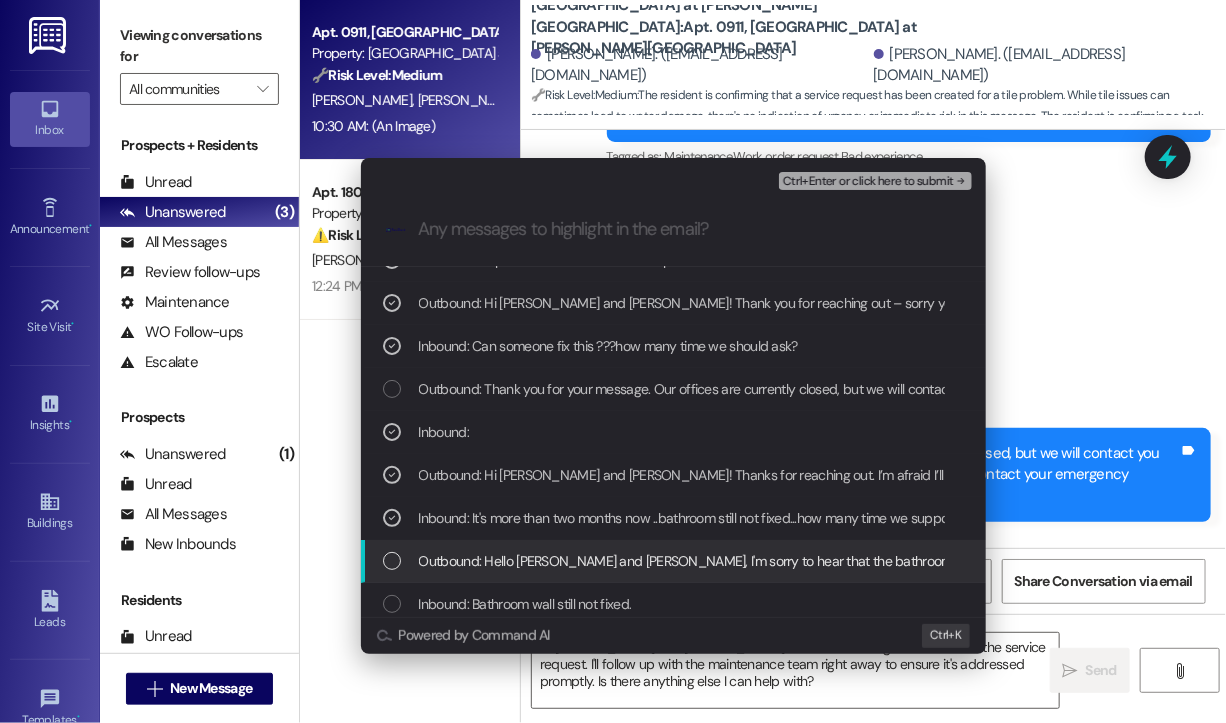 click on "Outbound: Hello Avinash and Vishakha, I'm sorry to hear that the bathroom wall is still not fixed. I'll reach out to the maintenance team right away to get an update and ensure it's completed promptly. I appreciate you letting us know!" at bounding box center (673, 561) 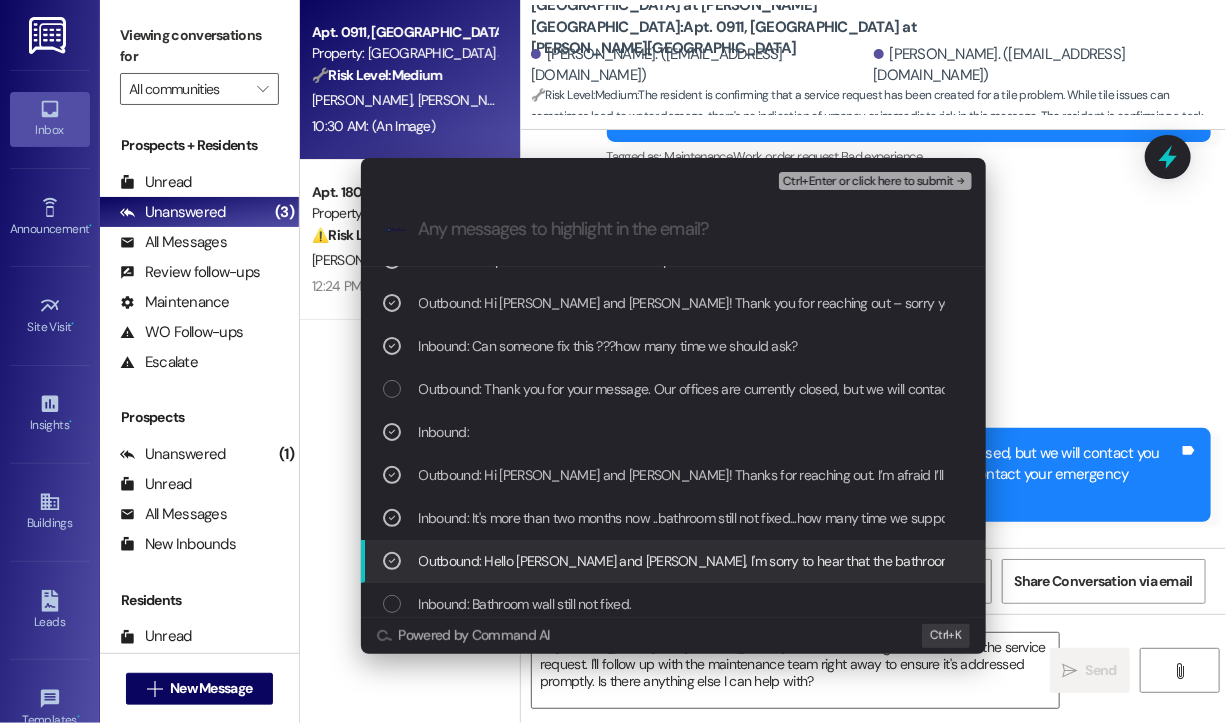 scroll, scrollTop: 300, scrollLeft: 0, axis: vertical 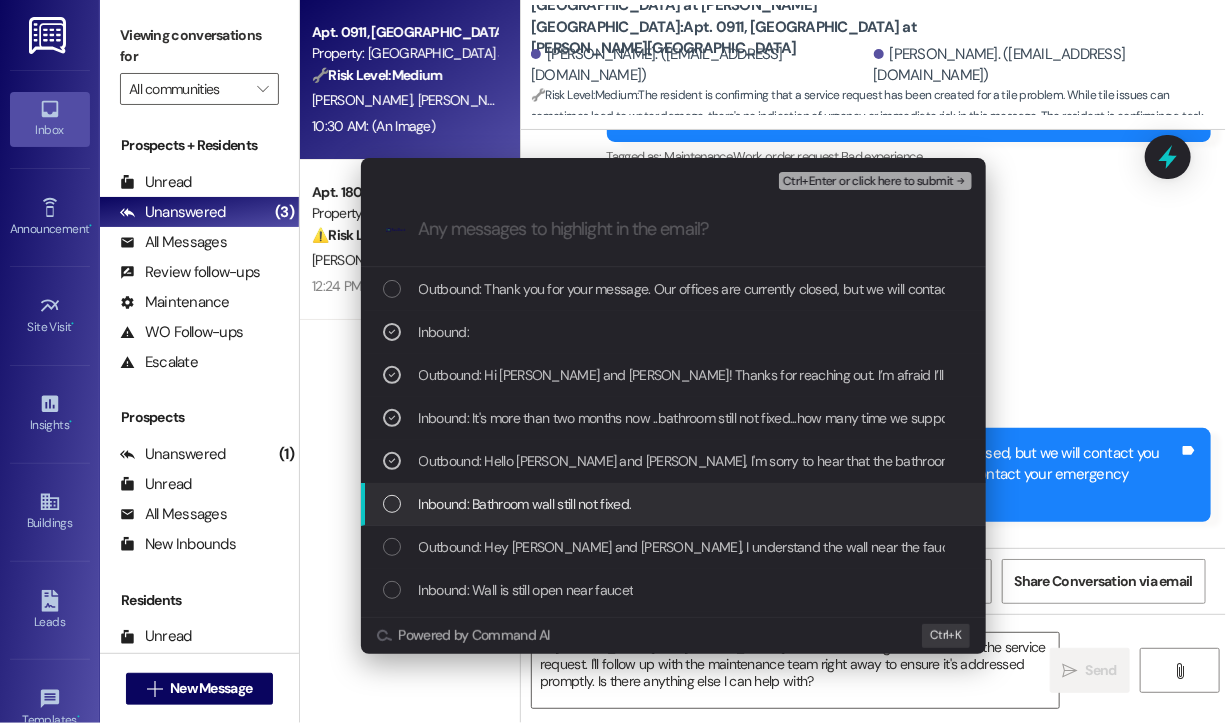 click on "Inbound: Bathroom wall still not fixed." at bounding box center [675, 504] 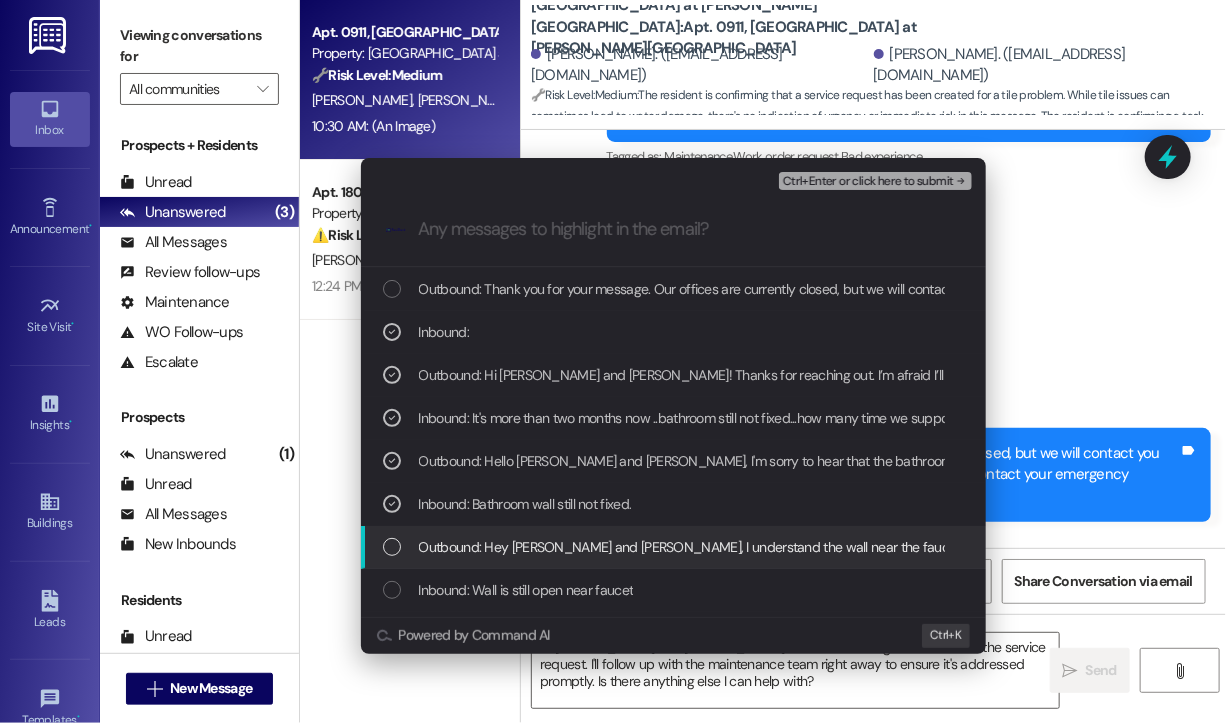 click on "Outbound: Hey Avinash and Vishakha, I understand the wall near the faucet is still open and the AC is still not fixed. I'll follow up with the maintenance team immediately to get an update and ensure it's completed to your satisfaction. Thanks for letting us know!" at bounding box center (1218, 547) 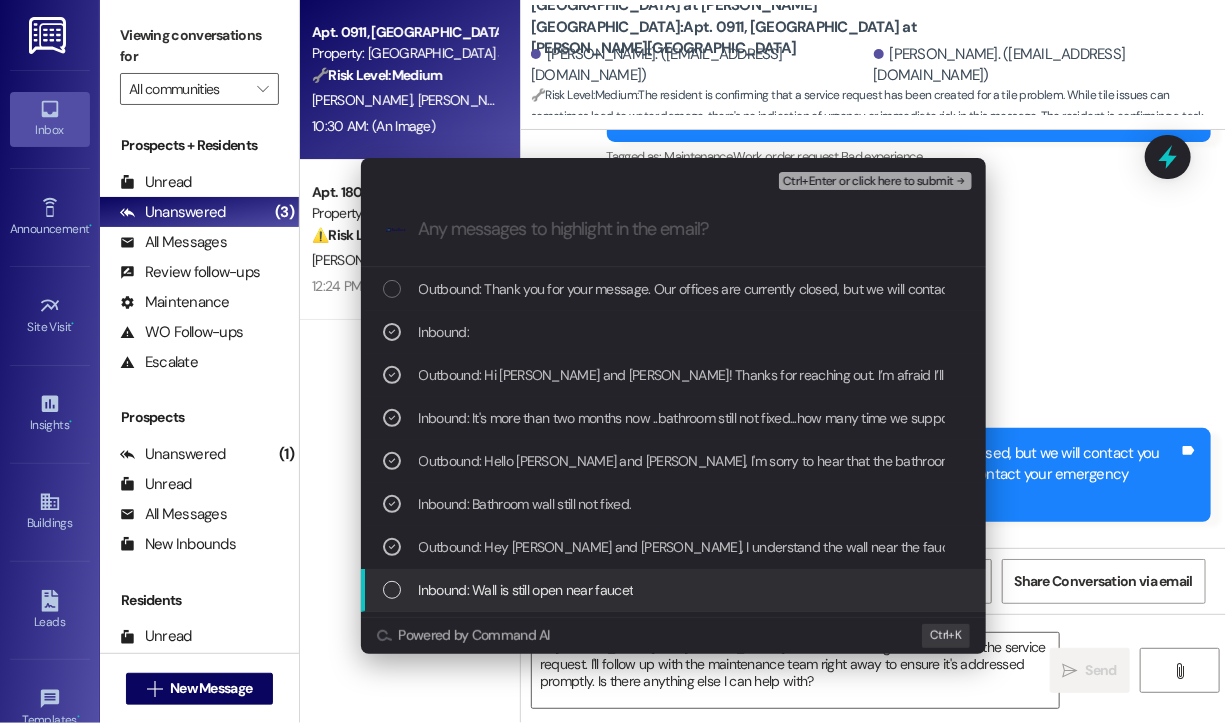 click on "Inbound: Wall is still open near faucet" at bounding box center (675, 590) 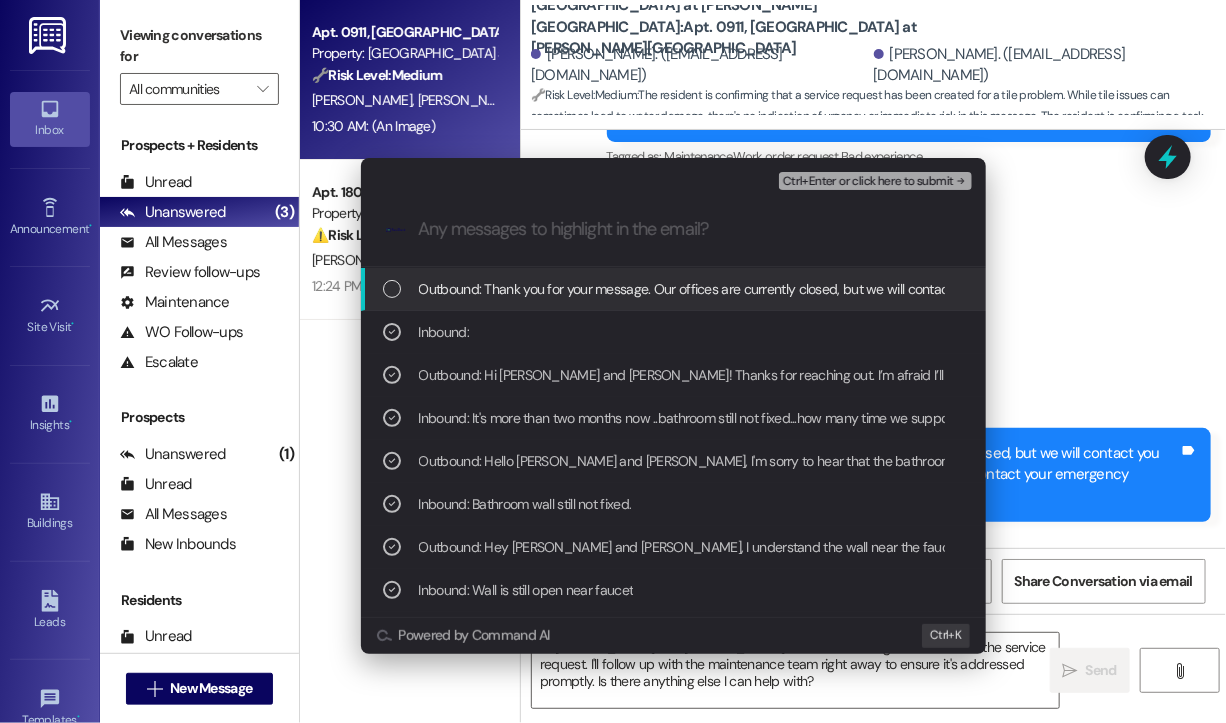 click on "Ctrl+Enter or click here to submit" at bounding box center [868, 182] 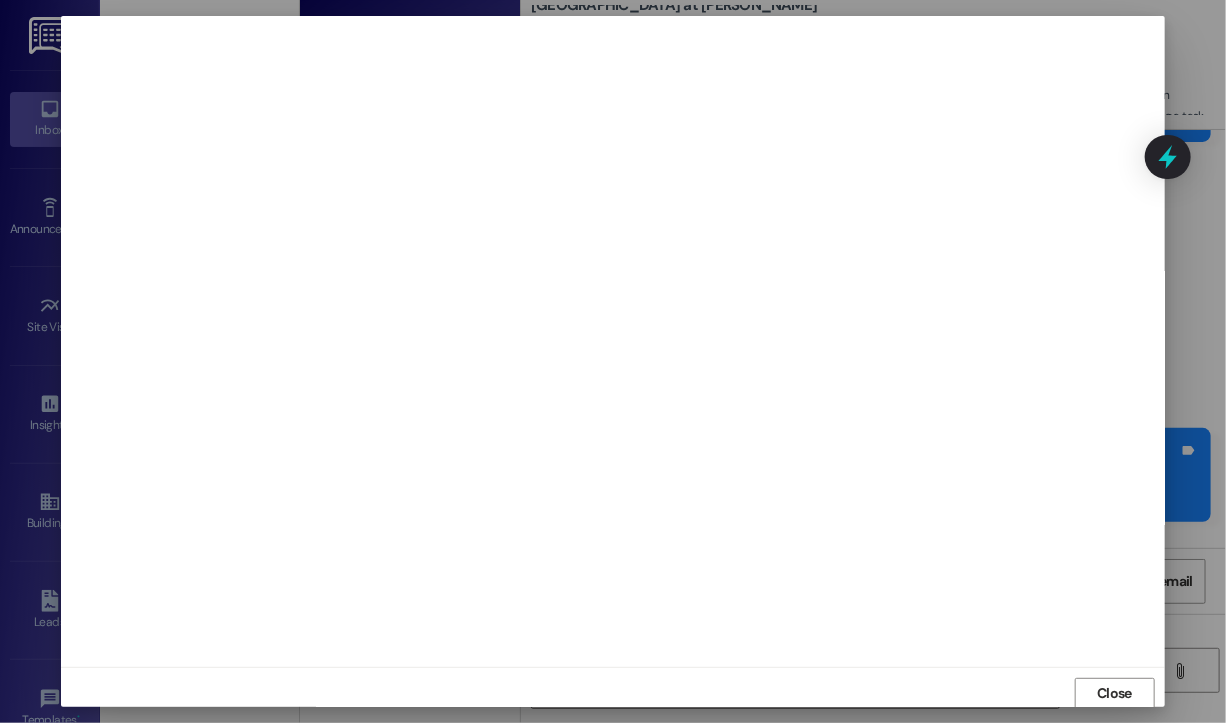 scroll, scrollTop: 2, scrollLeft: 0, axis: vertical 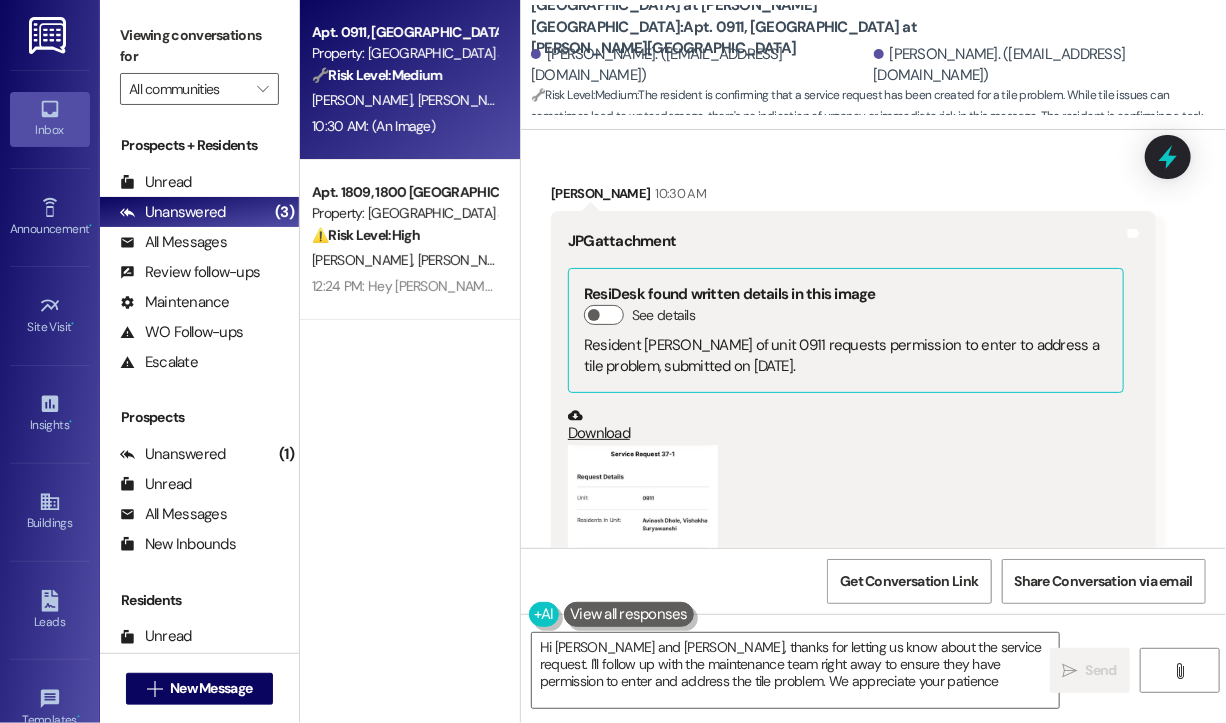 type on "Hi Avinash and Vishakha, thanks for letting us know about the service request. I'll follow up with the maintenance team right away to ensure they have permission to enter and address the tile problem. We appreciate your patience!" 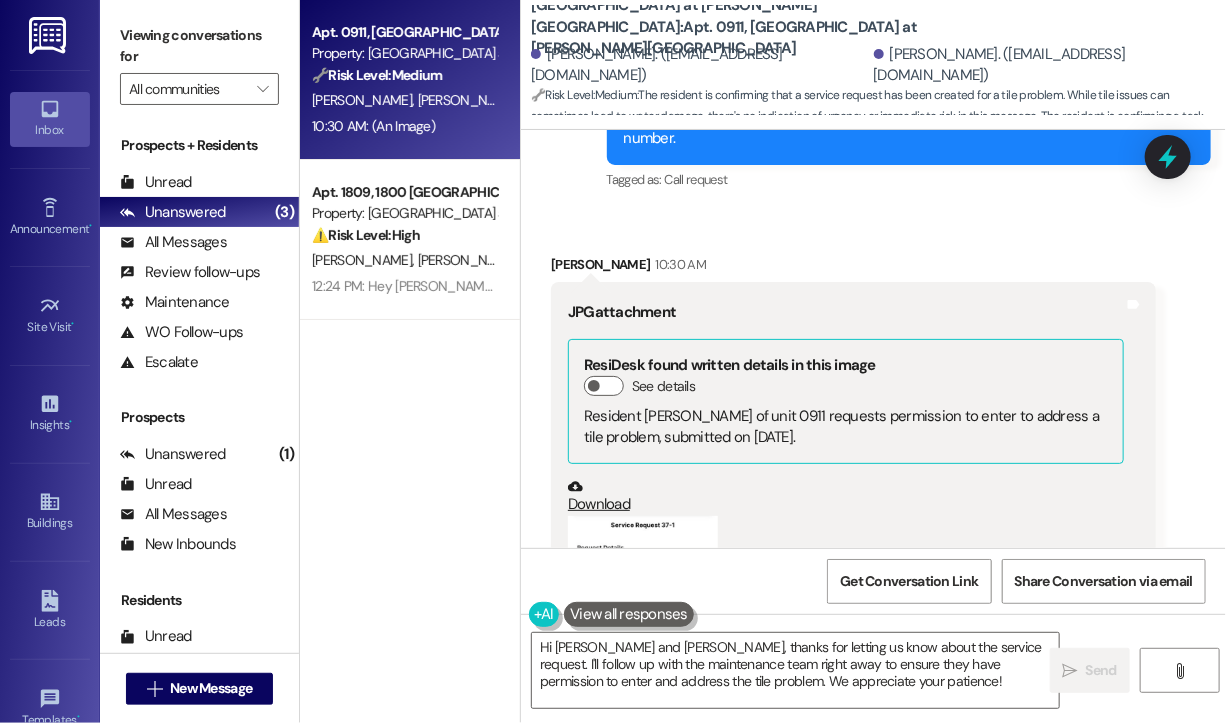 scroll, scrollTop: 23340, scrollLeft: 0, axis: vertical 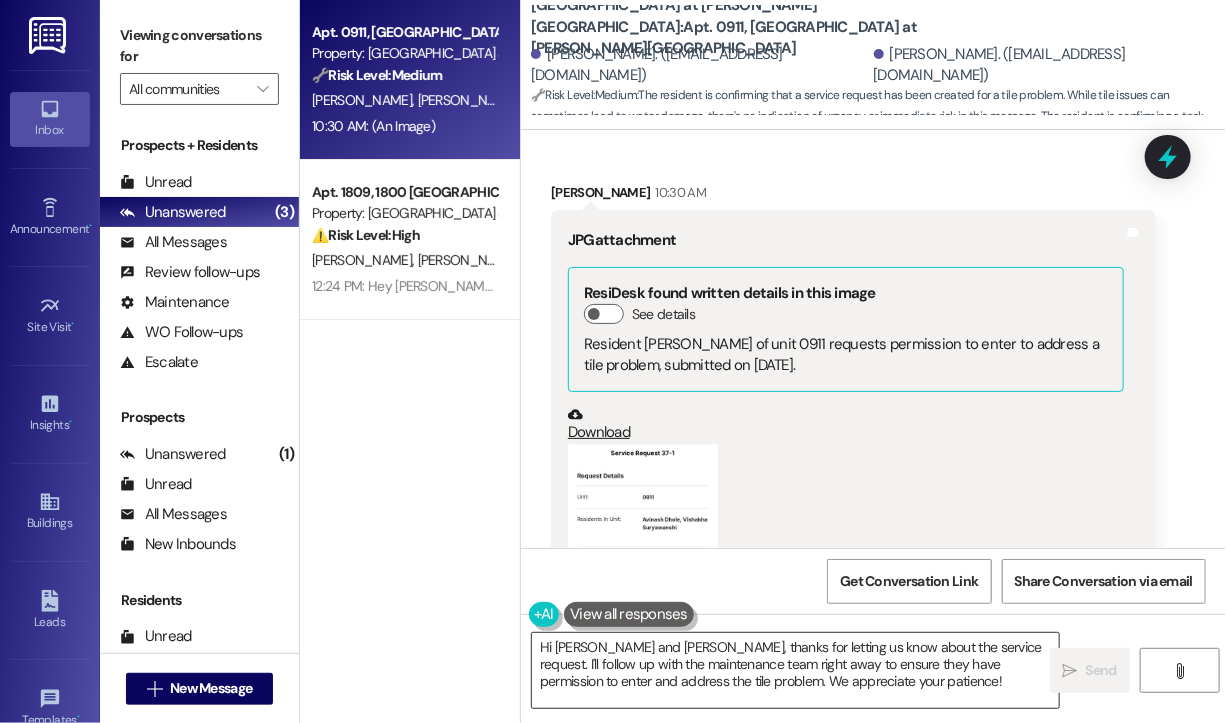 click on "Hi Avinash and Vishakha, thanks for letting us know about the service request. I'll follow up with the maintenance team right away to ensure they have permission to enter and address the tile problem. We appreciate your patience!" at bounding box center [795, 670] 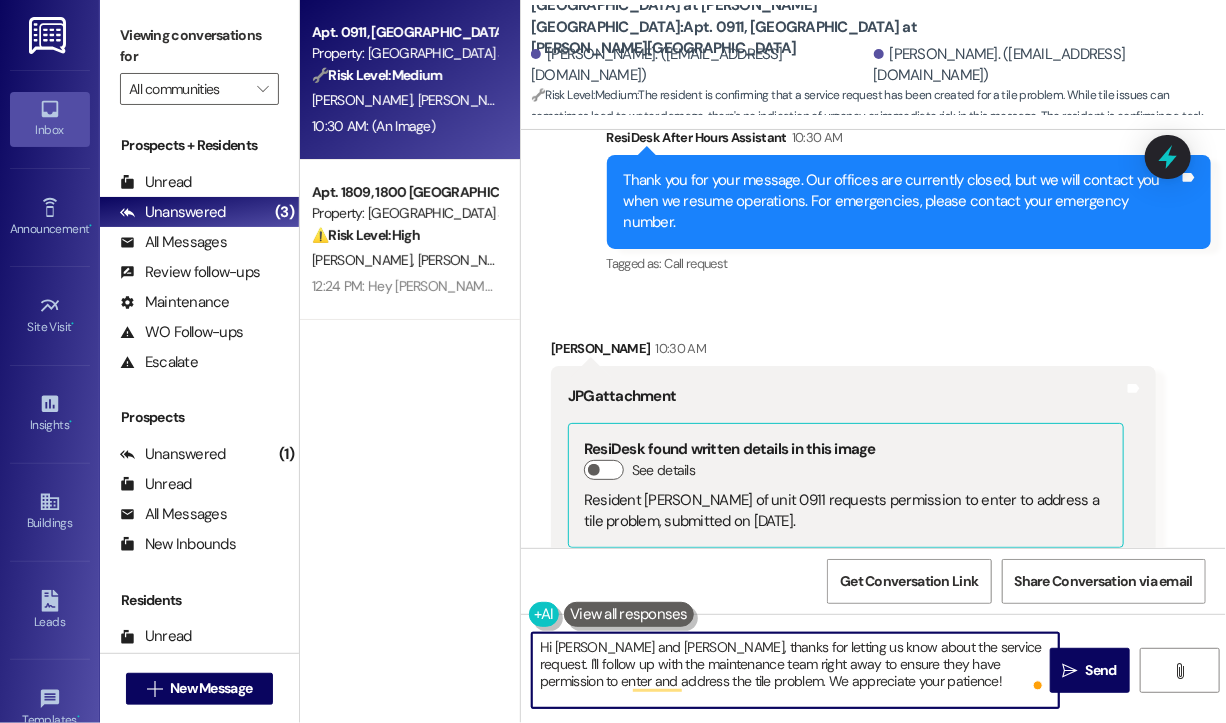 scroll, scrollTop: 23040, scrollLeft: 0, axis: vertical 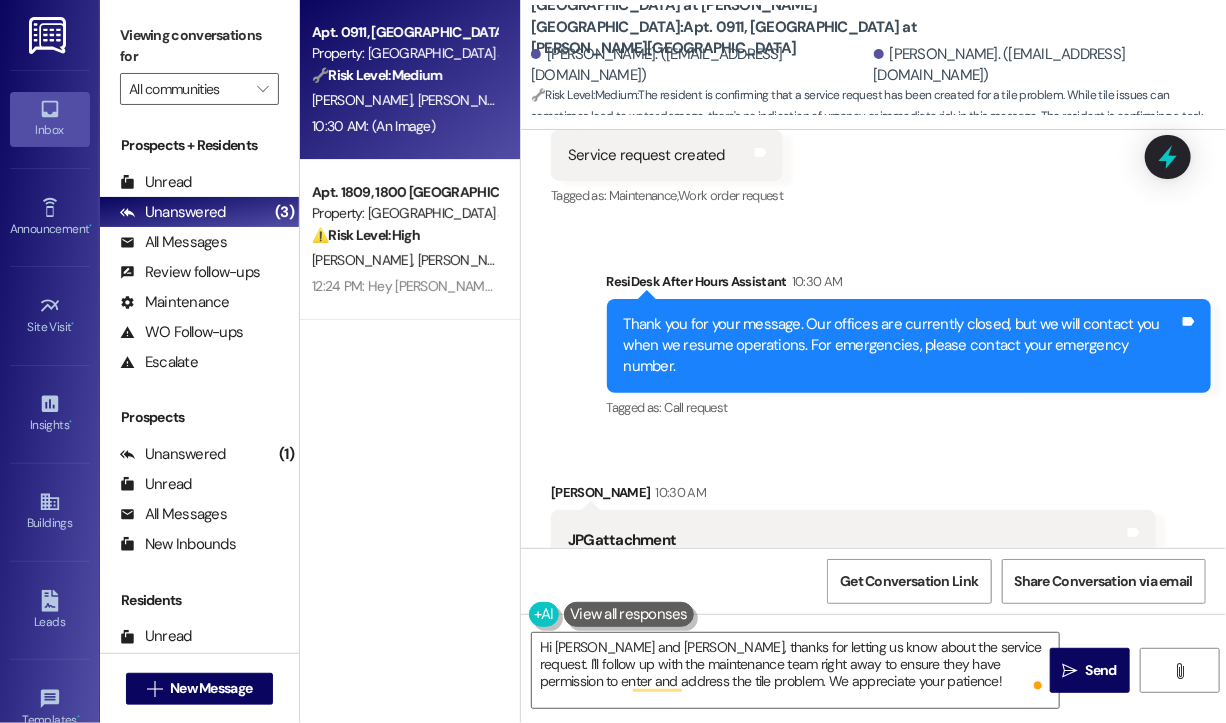 click at bounding box center (643, 861) 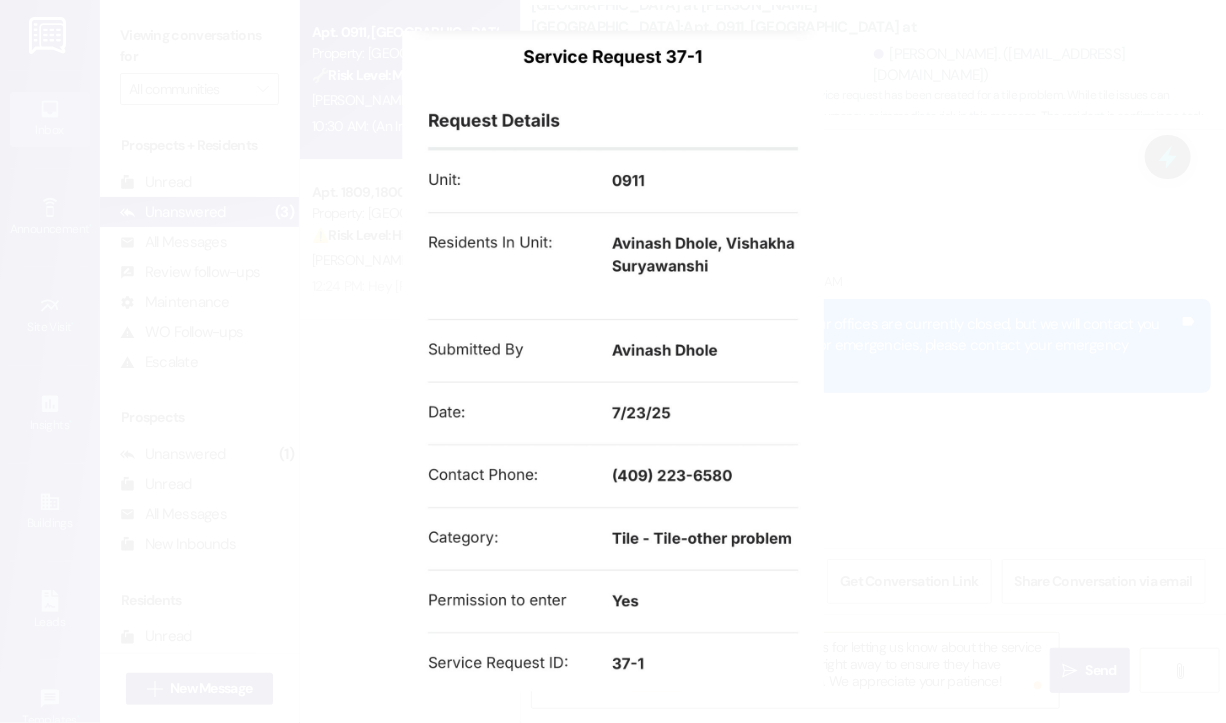 type 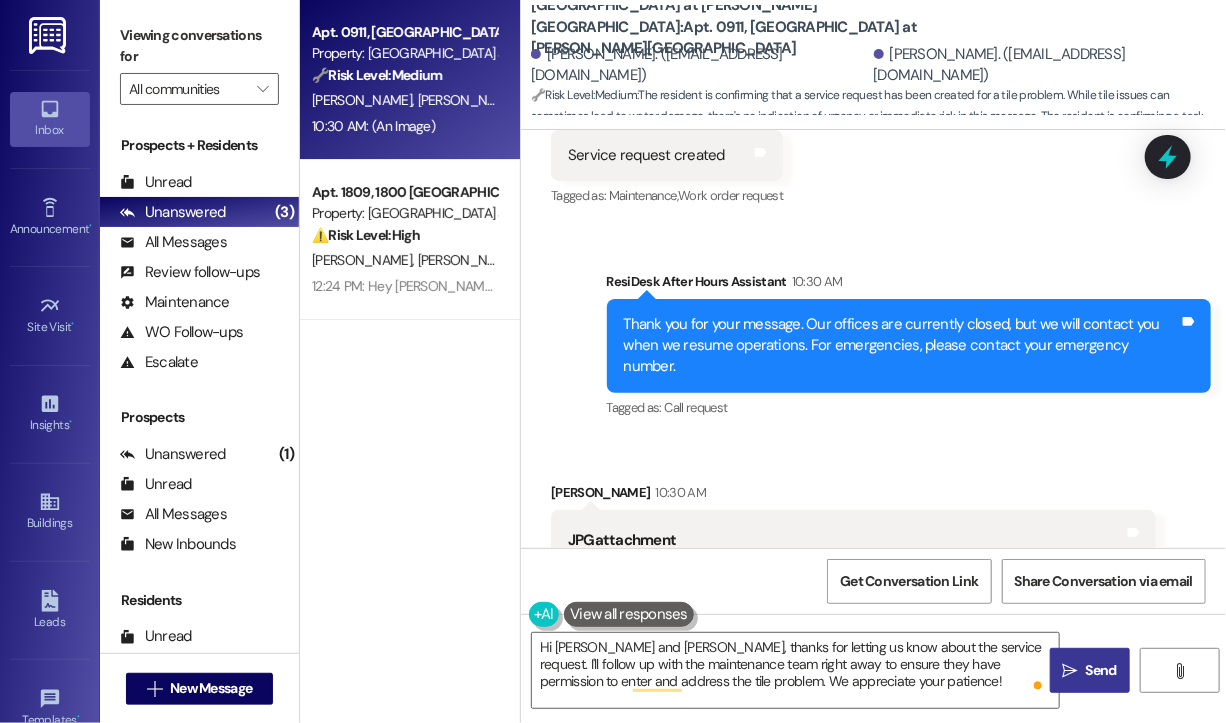 click on "" at bounding box center [1070, 671] 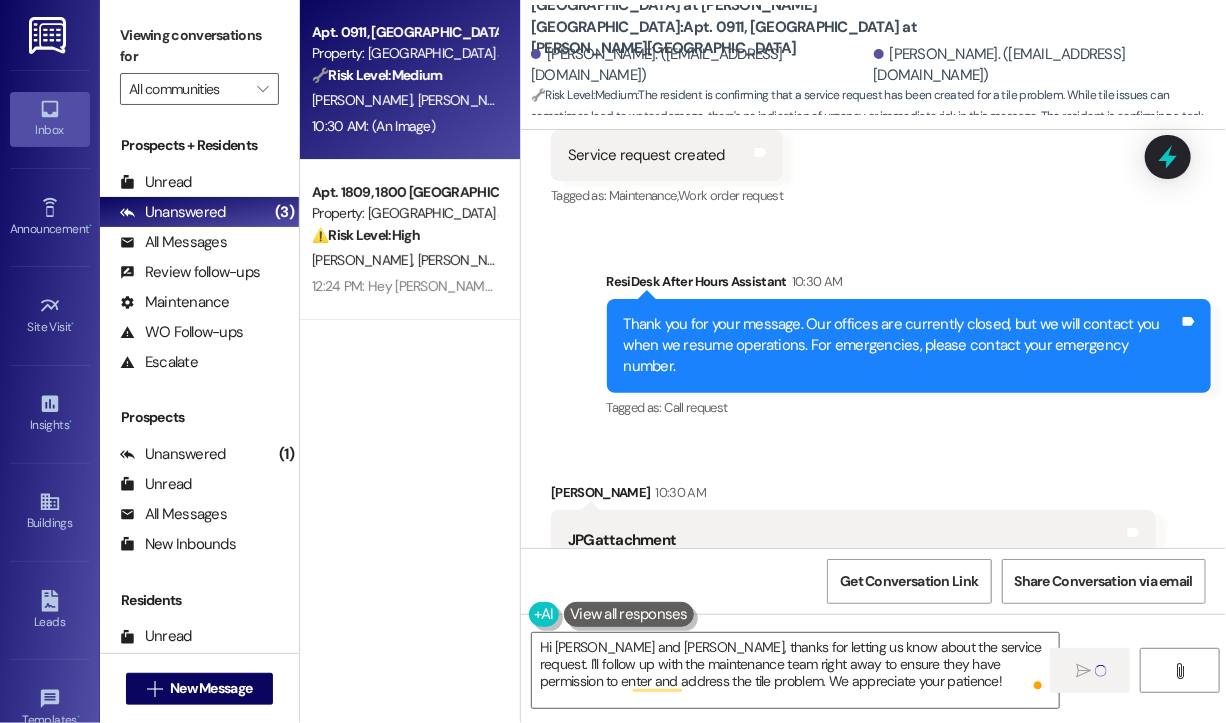 type 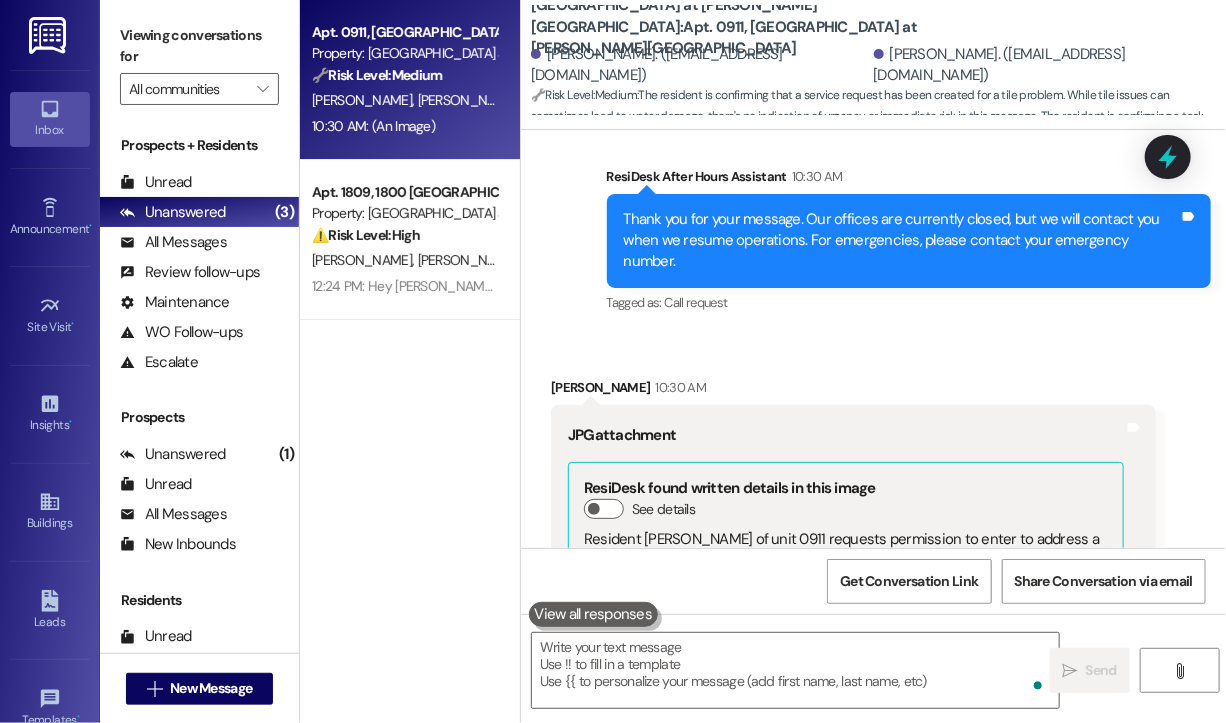 scroll, scrollTop: 23339, scrollLeft: 0, axis: vertical 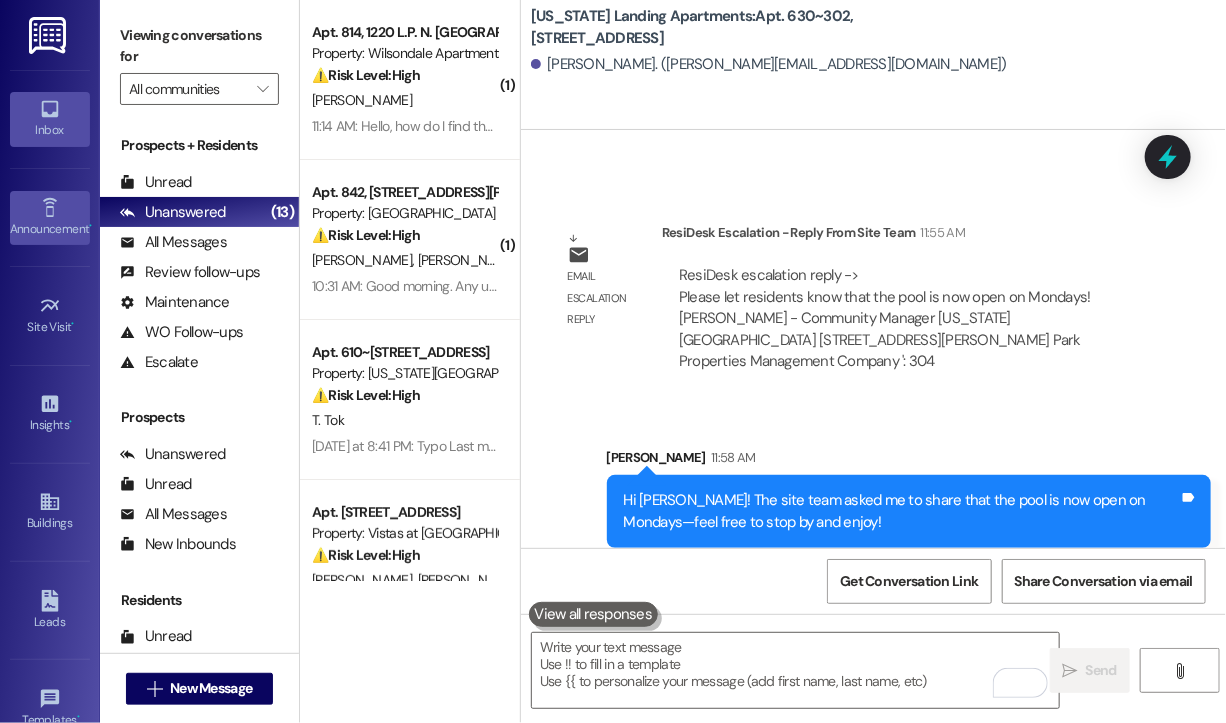 click 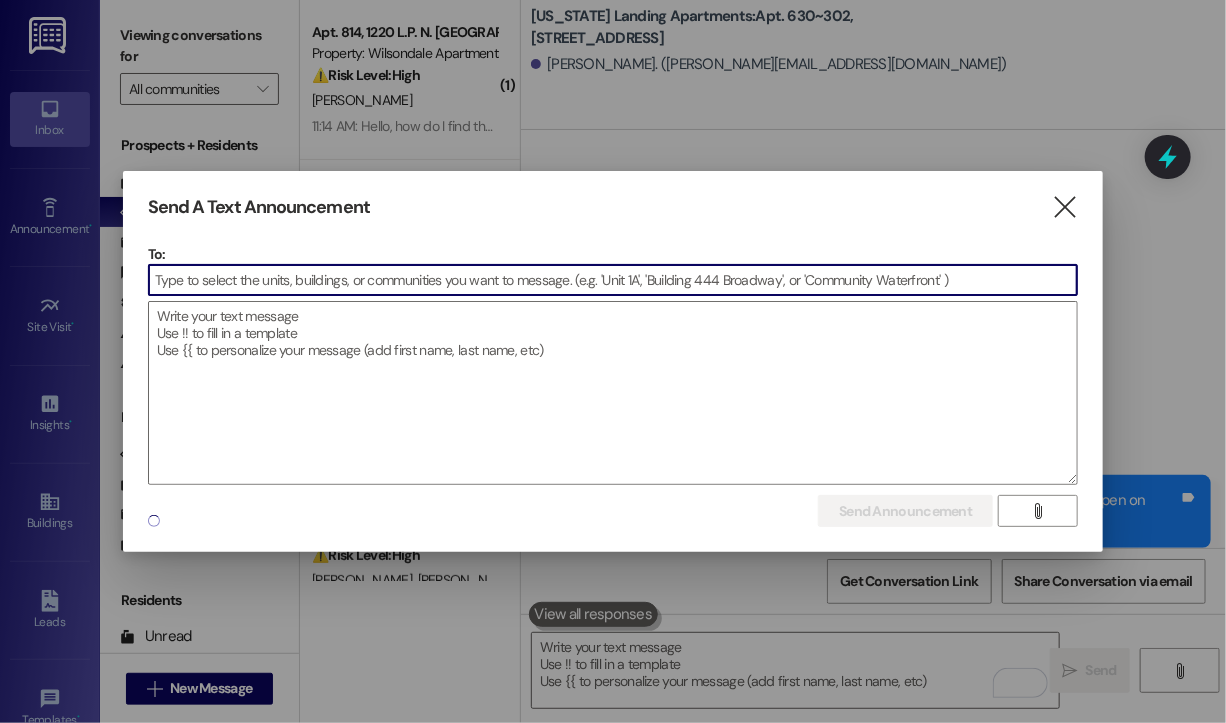 click at bounding box center (613, 280) 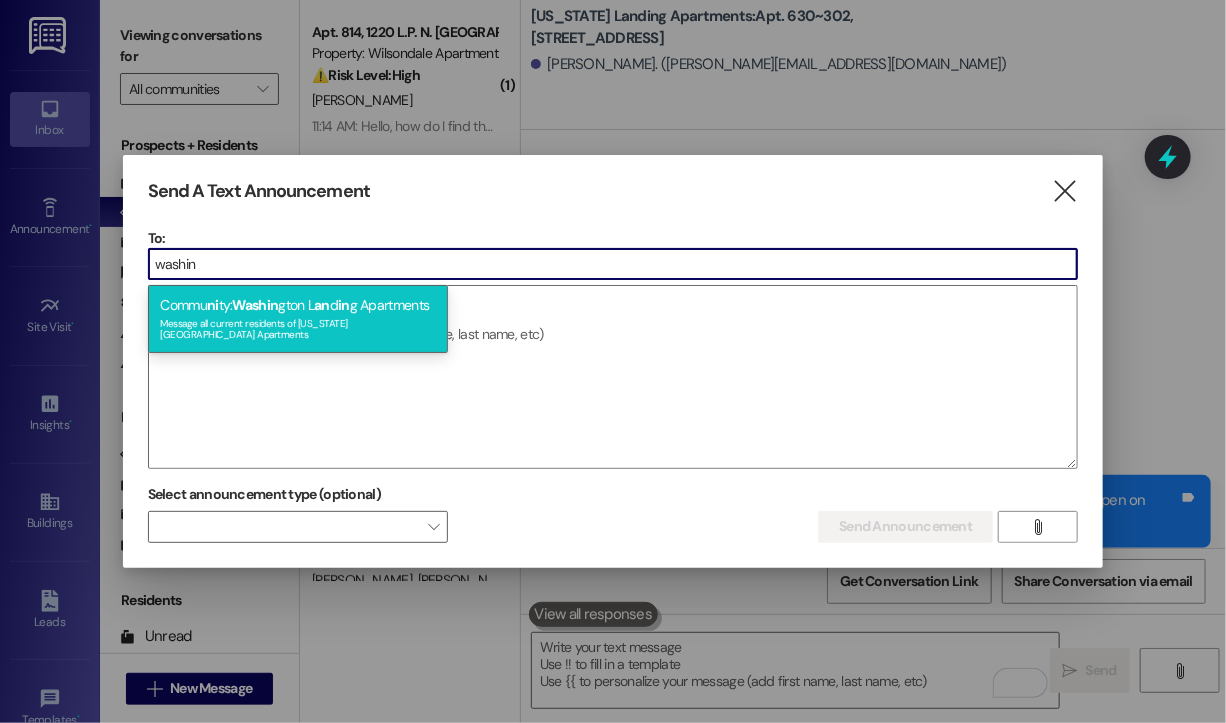 type on "washin" 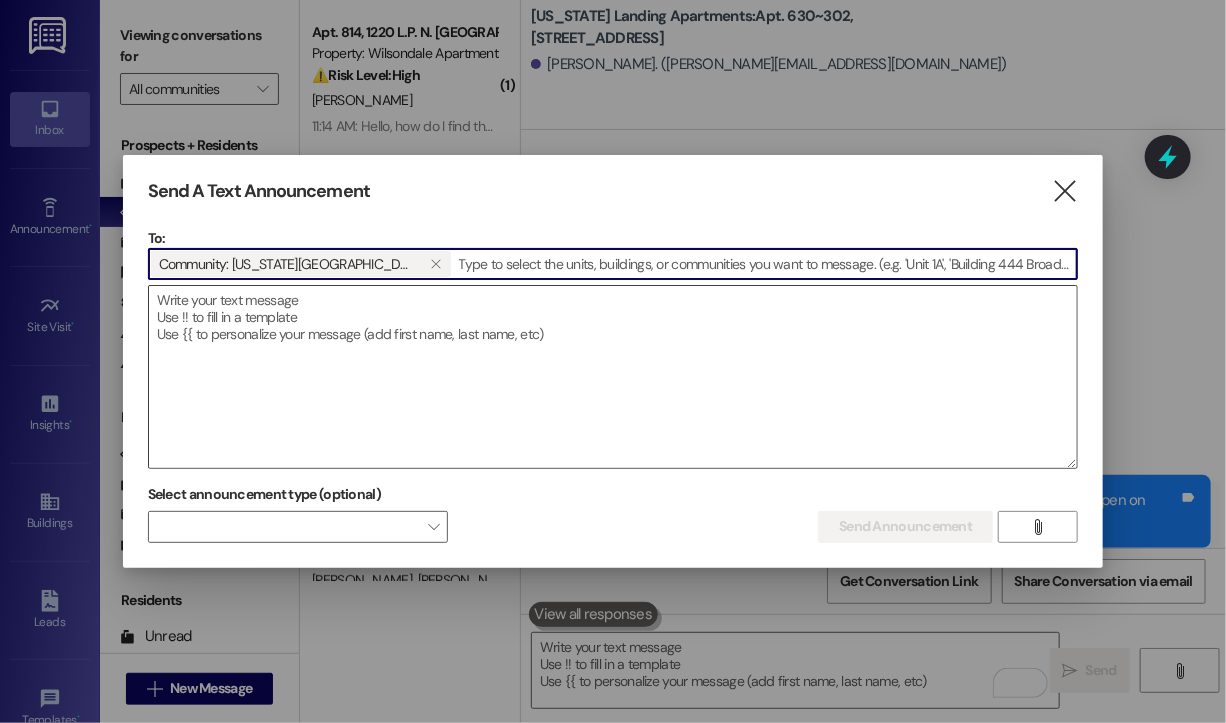 click at bounding box center [613, 377] 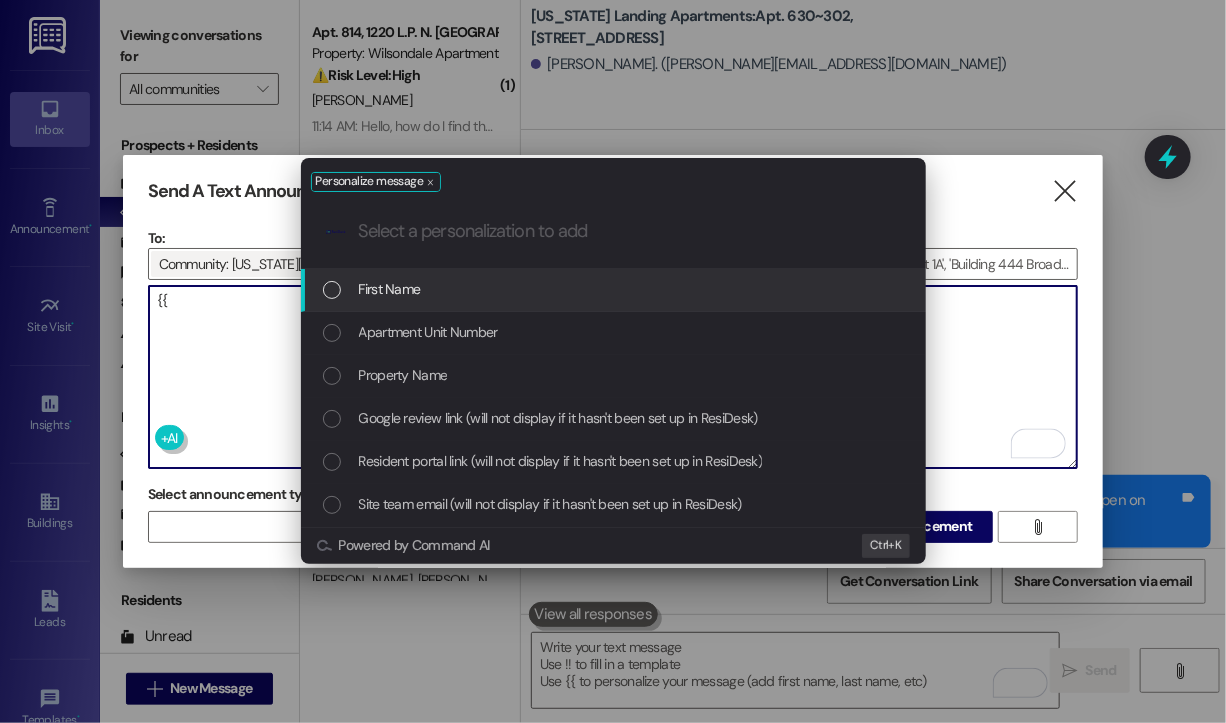 click on "First Name" at bounding box center [390, 289] 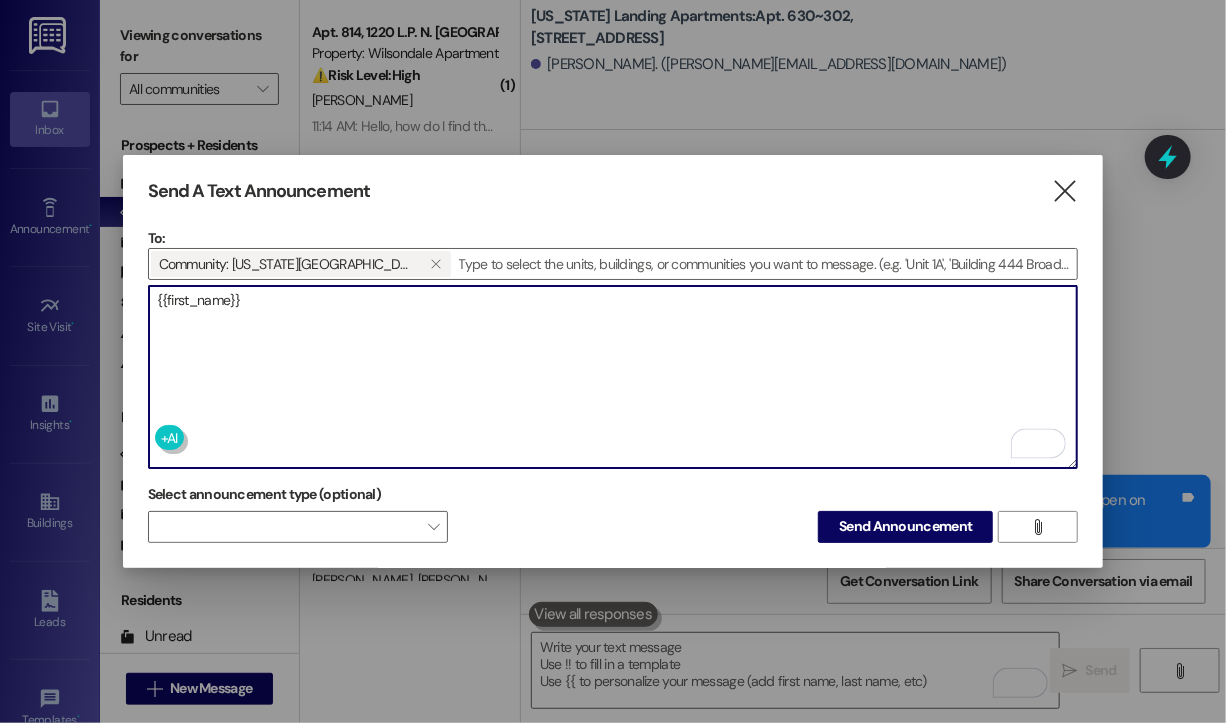 click on "{{first_name}}" at bounding box center (613, 377) 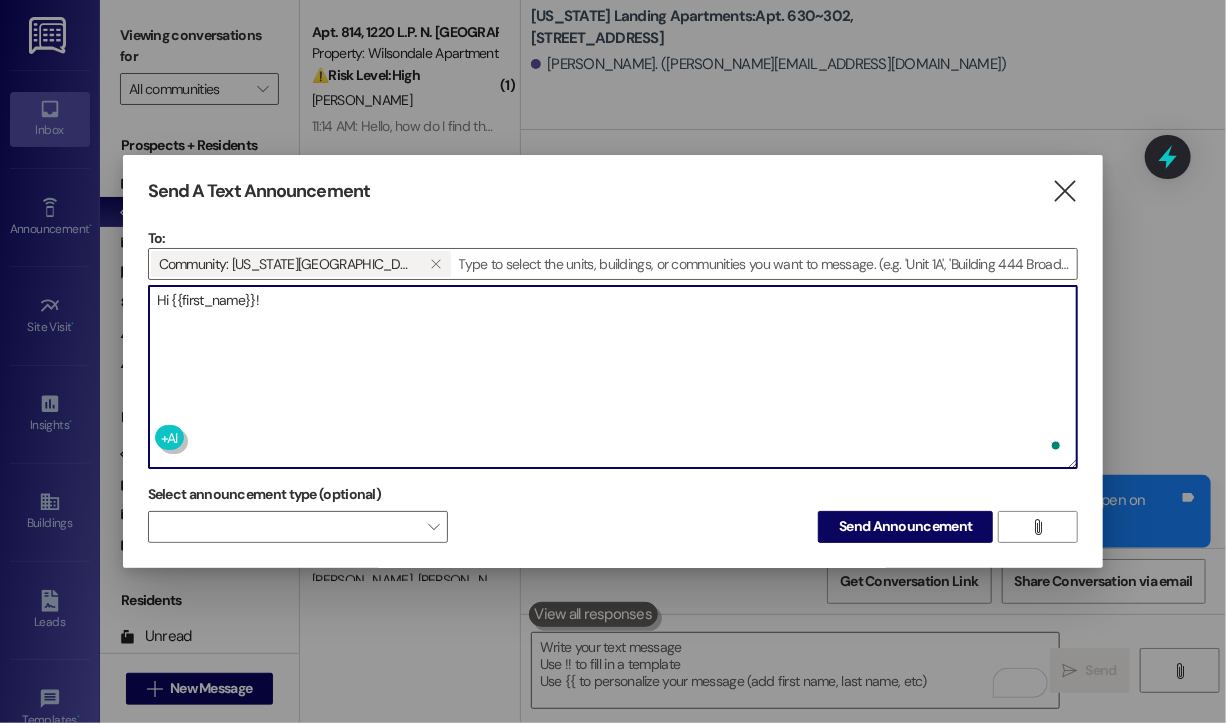 paste on "We’re excited to announce that the pool is now open on Mondays! Feel free to stop by and enjoy the extended access." 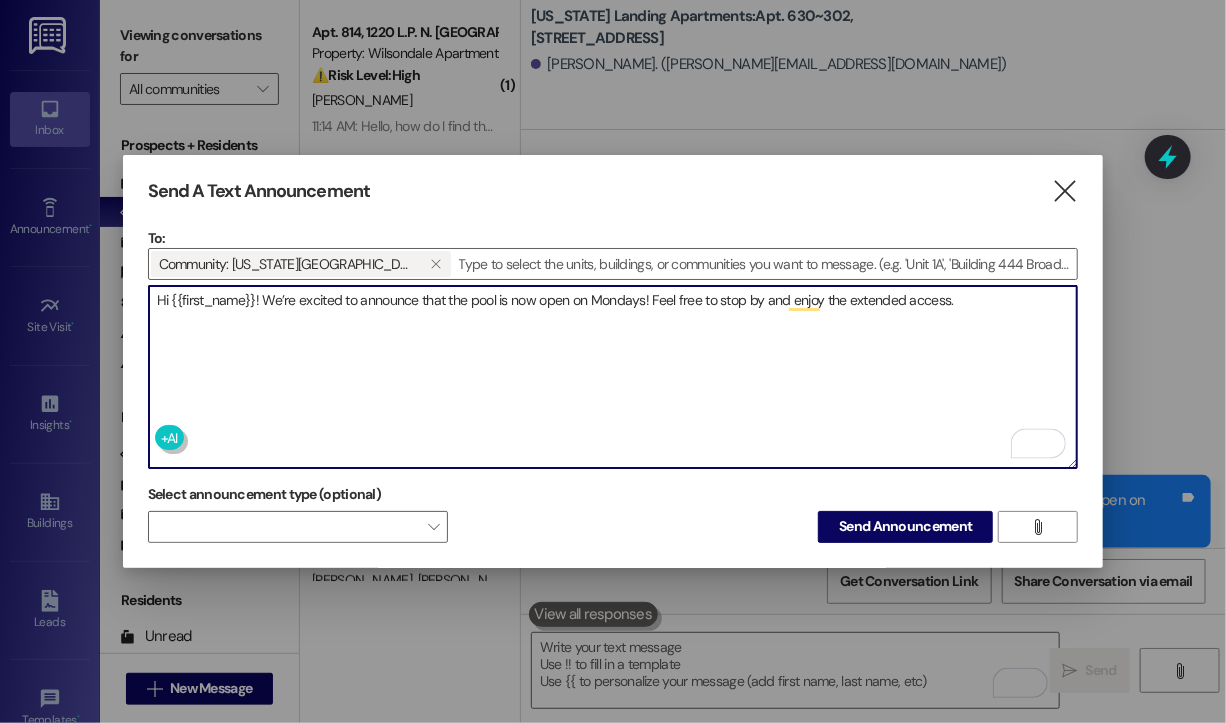 click on "Hi {{first_name}}! We’re excited to announce that the pool is now open on Mondays! Feel free to stop by and enjoy the extended access." at bounding box center (613, 377) 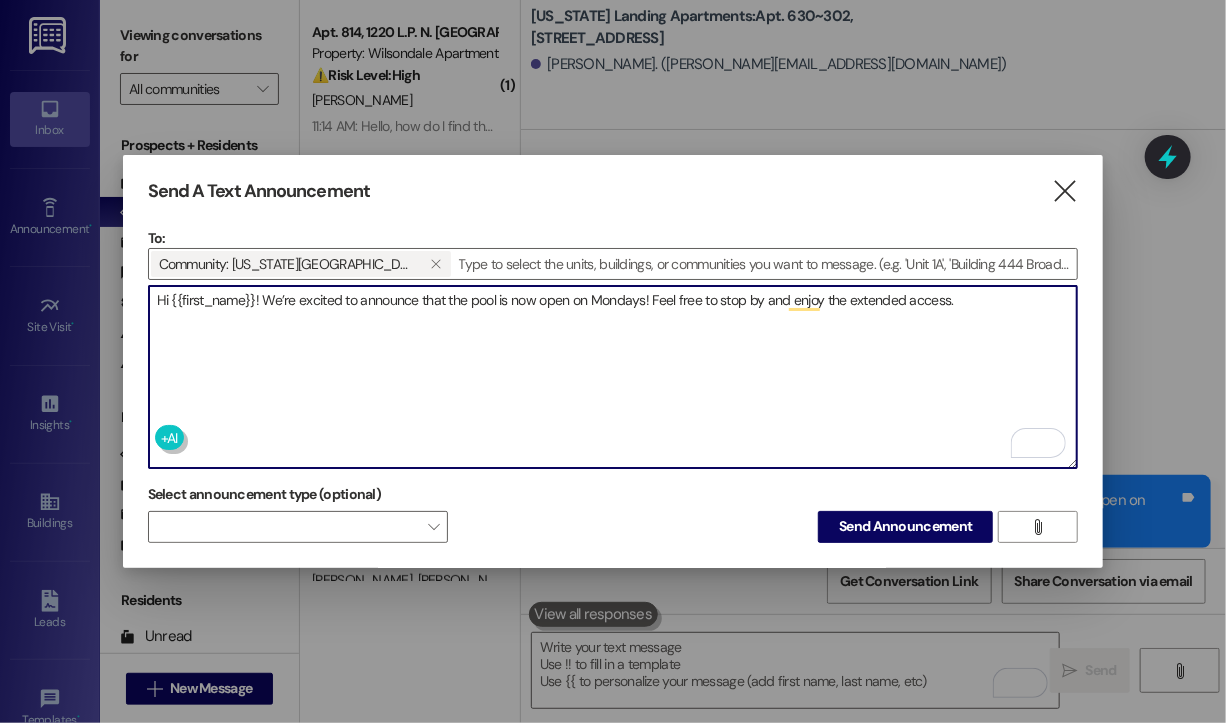 click on "Hi {{first_name}}! We’re excited to announce that the pool is now open on Mondays! Feel free to stop by and enjoy the extended access." at bounding box center [613, 377] 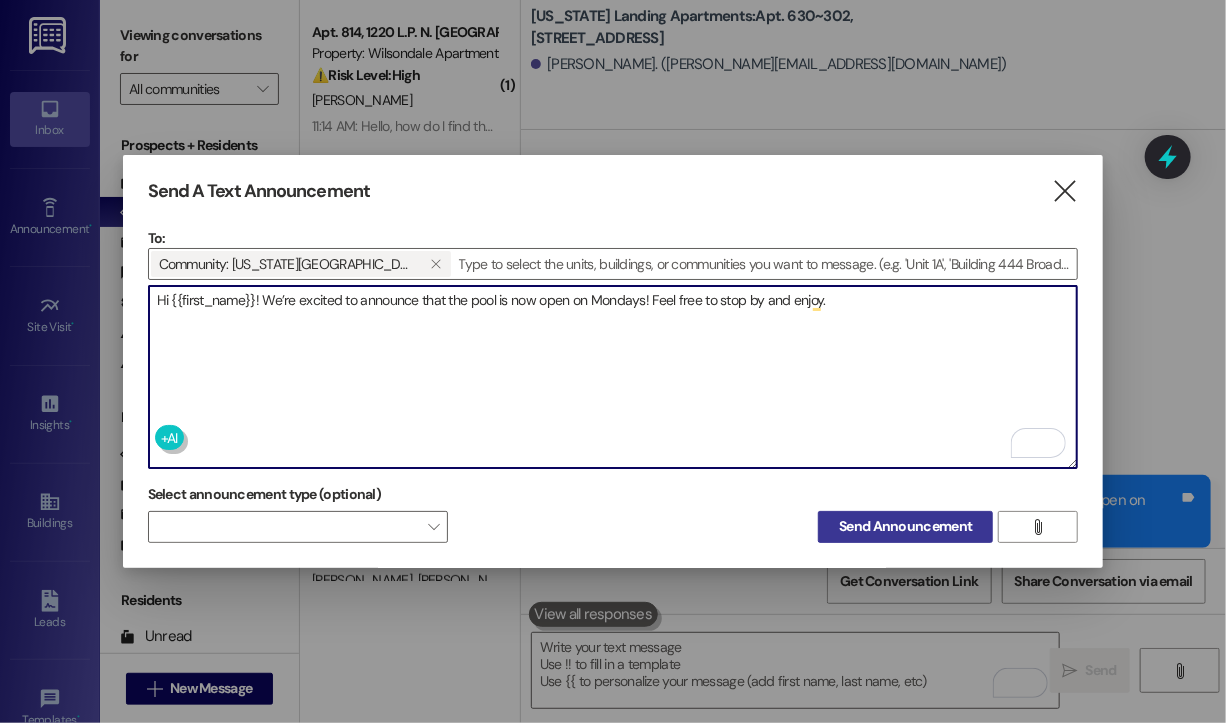 type on "Hi {{first_name}}! We’re excited to announce that the pool is now open on Mondays! Feel free to stop by and enjoy." 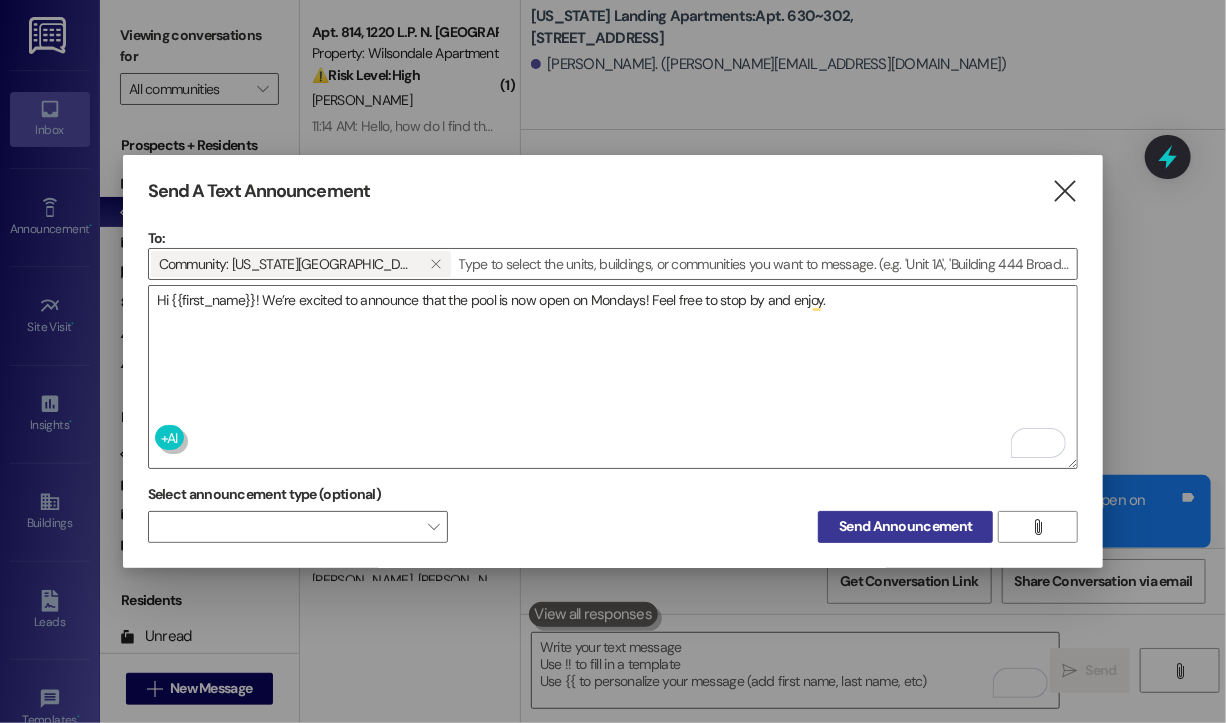 click on "Send Announcement" at bounding box center (905, 526) 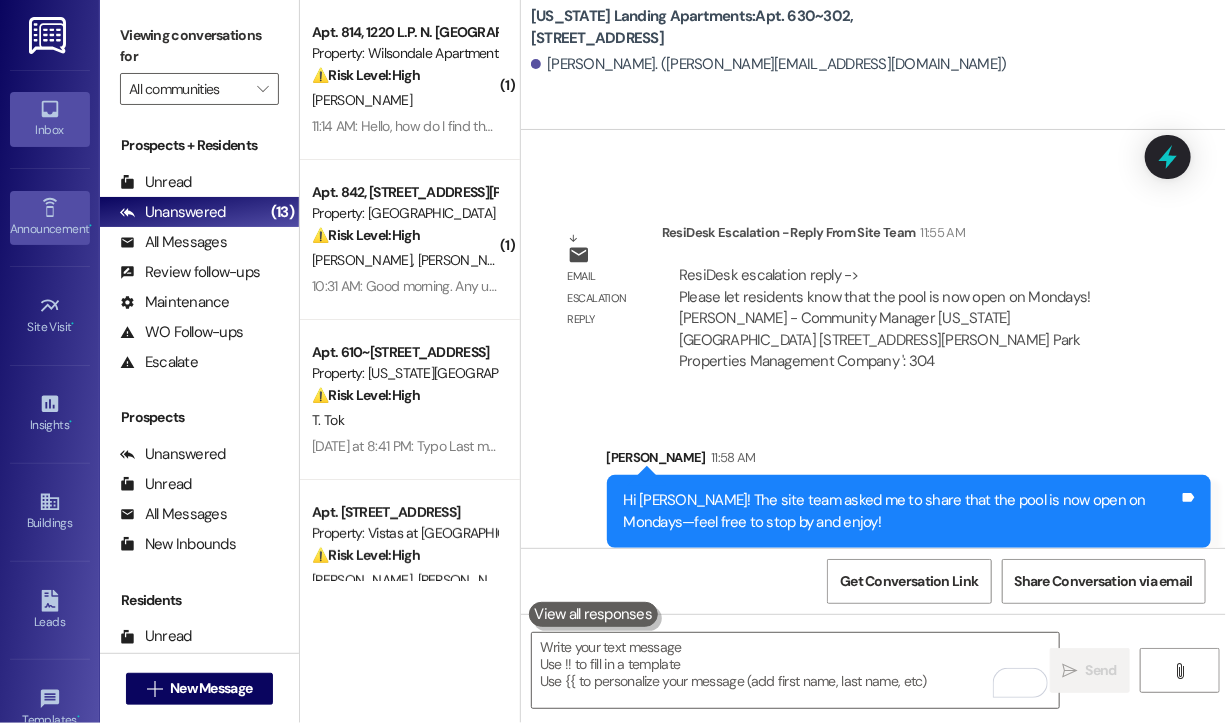 click 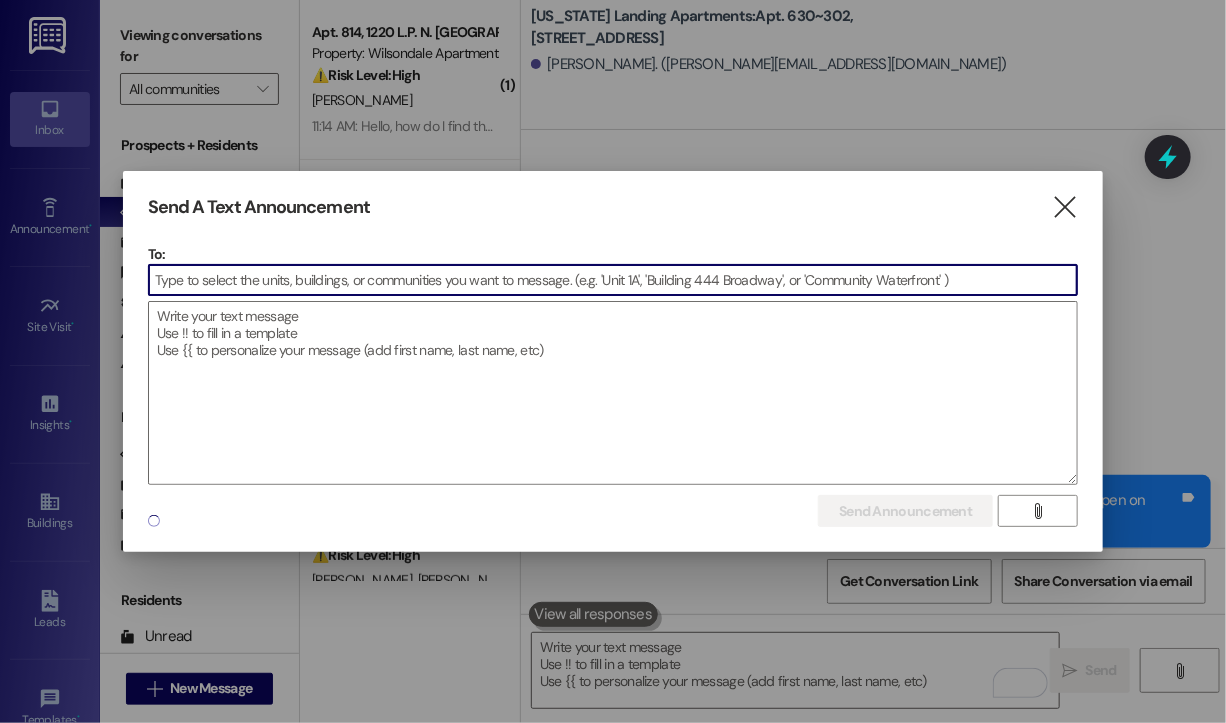 click at bounding box center [613, 280] 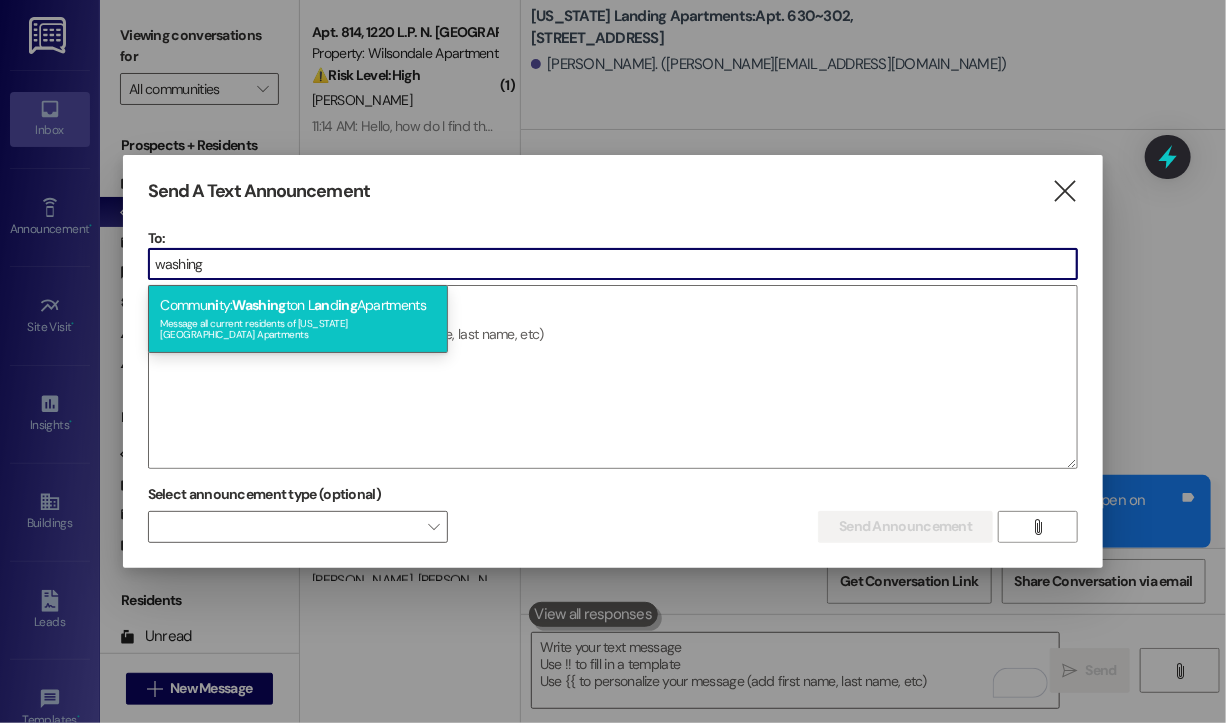 type on "washing" 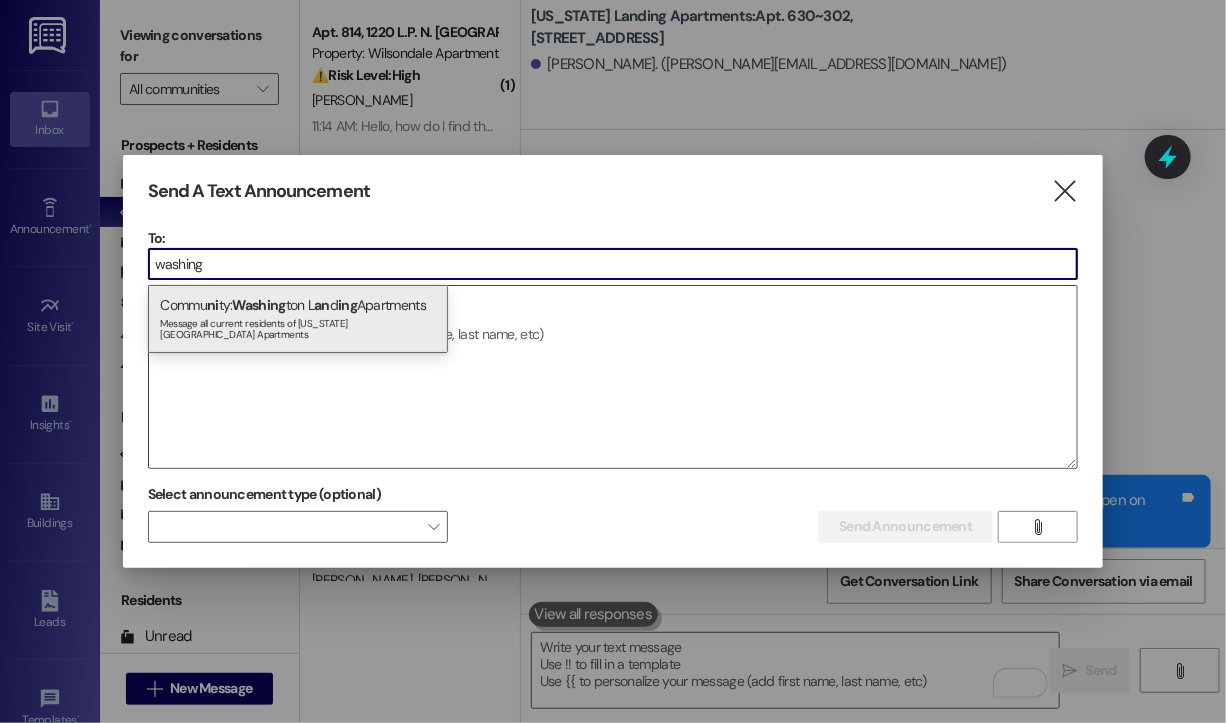 click on "Commu ni ty:  Washing ton L an d ing   Apartments Message all current residents of [US_STATE][GEOGRAPHIC_DATA]  Apartments" at bounding box center (298, 319) 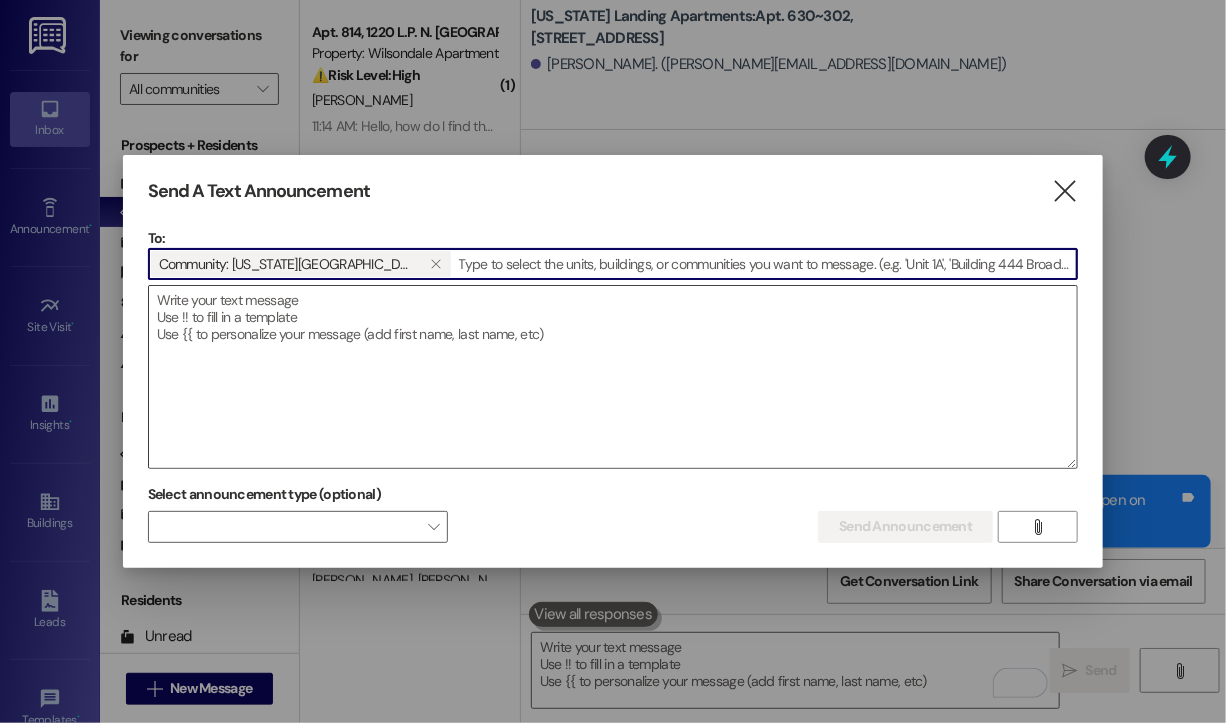 click at bounding box center [613, 377] 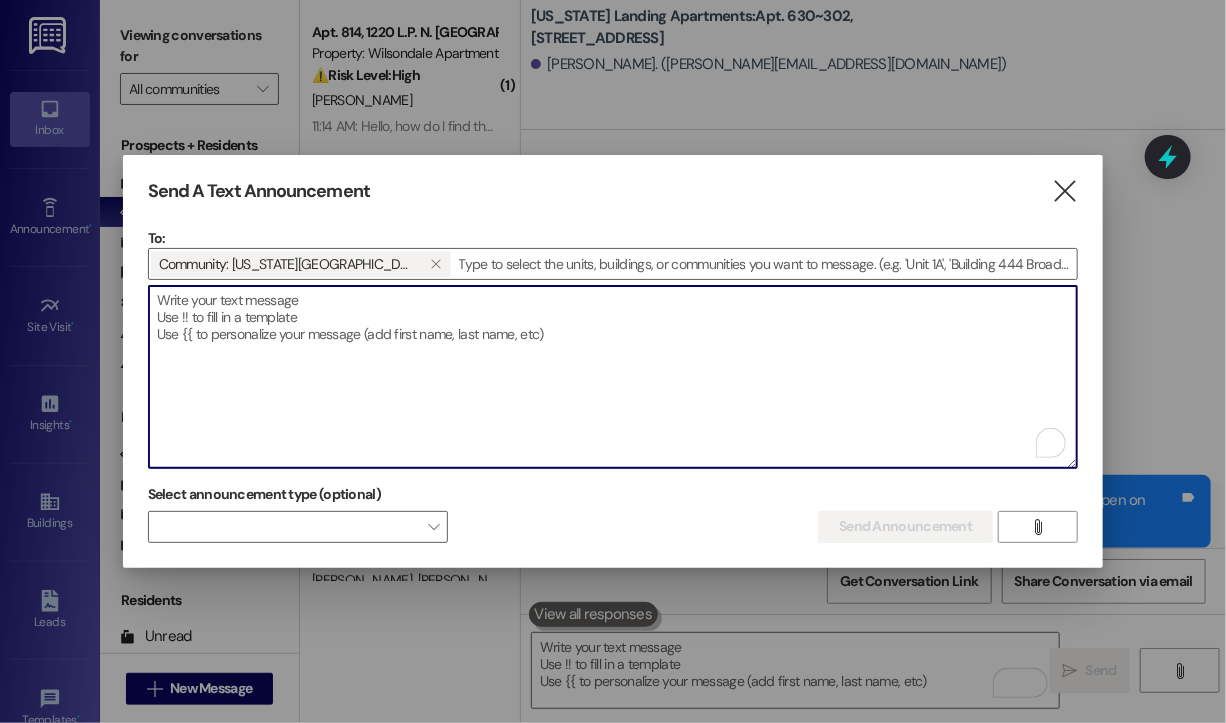 paste on "Hi {{first_name}}!
Community Announcement: Pool Now Open on Mondays!
We’re excited to share that the pool at [US_STATE][GEOGRAPHIC_DATA] is now open on Mondays! Residents can now enjoy an extra day of relaxation and fun throughout the week.
If you have any questions, feel free to contact the leasing office" 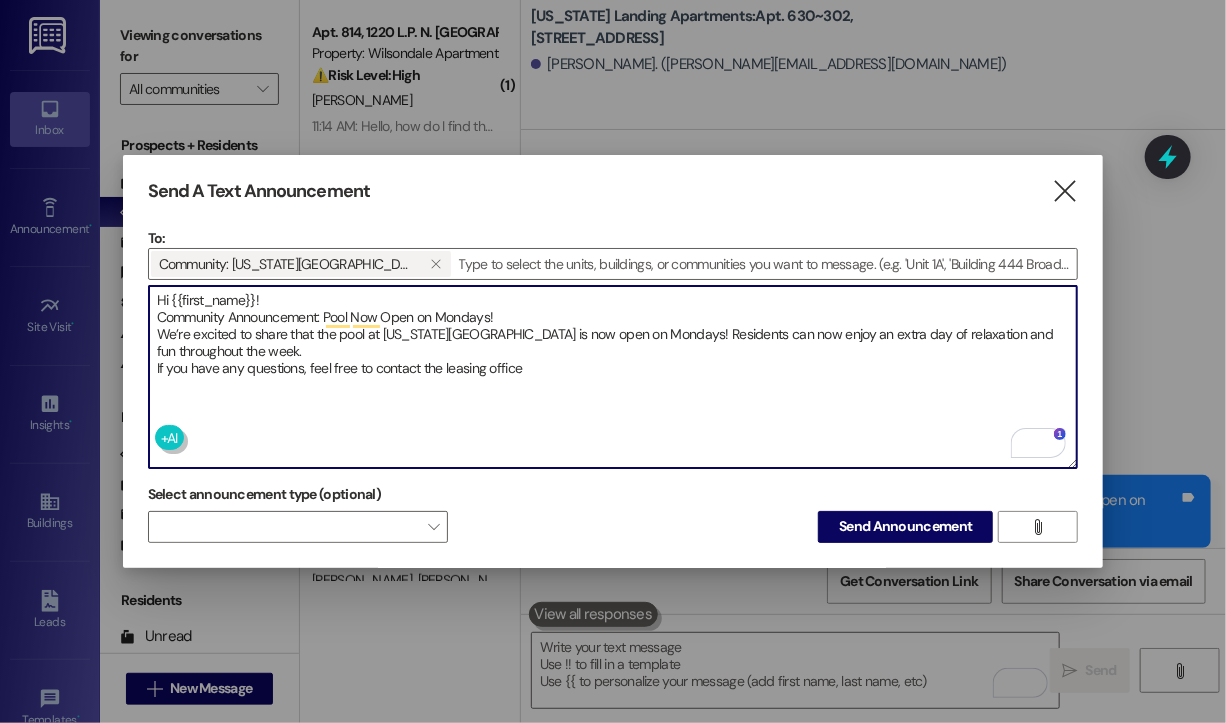 click on "Hi {{first_name}}!
Community Announcement: Pool Now Open on Mondays!
We’re excited to share that the pool at [US_STATE][GEOGRAPHIC_DATA] is now open on Mondays! Residents can now enjoy an extra day of relaxation and fun throughout the week.
If you have any questions, feel free to contact the leasing office" at bounding box center [613, 377] 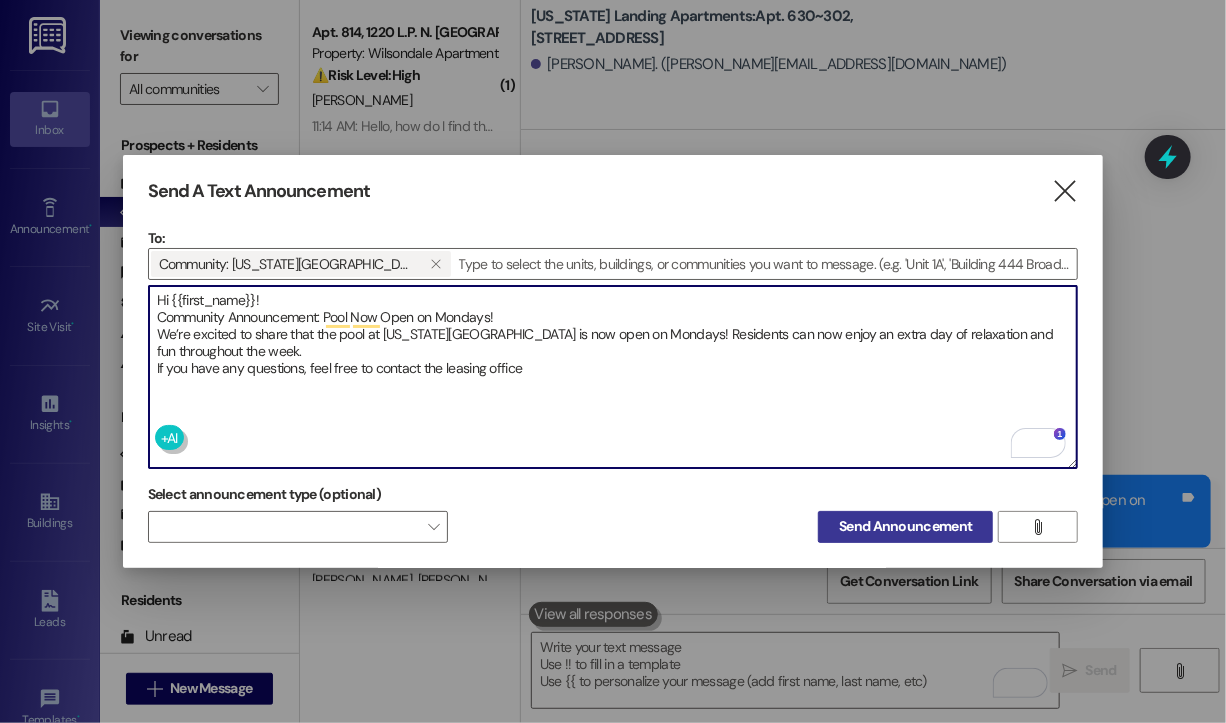type on "Hi {{first_name}}!
Community Announcement: Pool Now Open on Mondays!
We’re excited to share that the pool at [US_STATE][GEOGRAPHIC_DATA] is now open on Mondays! Residents can now enjoy an extra day of relaxation and fun throughout the week.
If you have any questions, feel free to contact the leasing office" 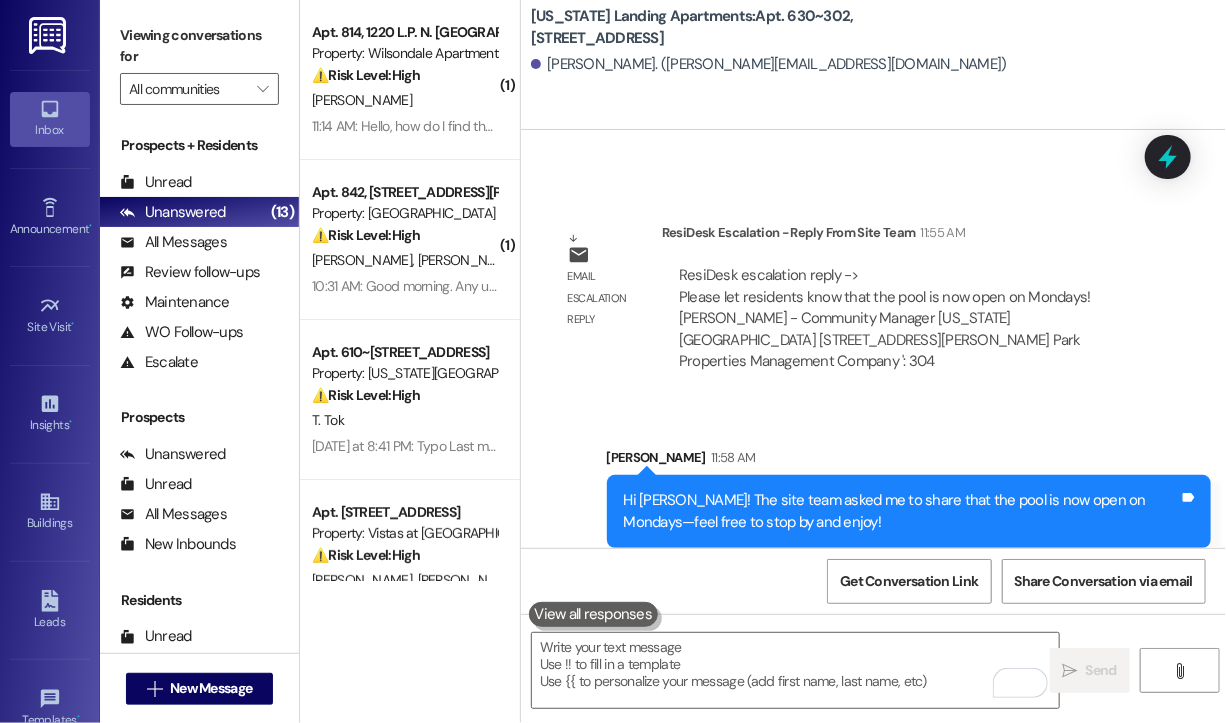 click on "Received via SMS [PERSON_NAME] 11:58 AM Great! Tags and notes" at bounding box center (873, 632) 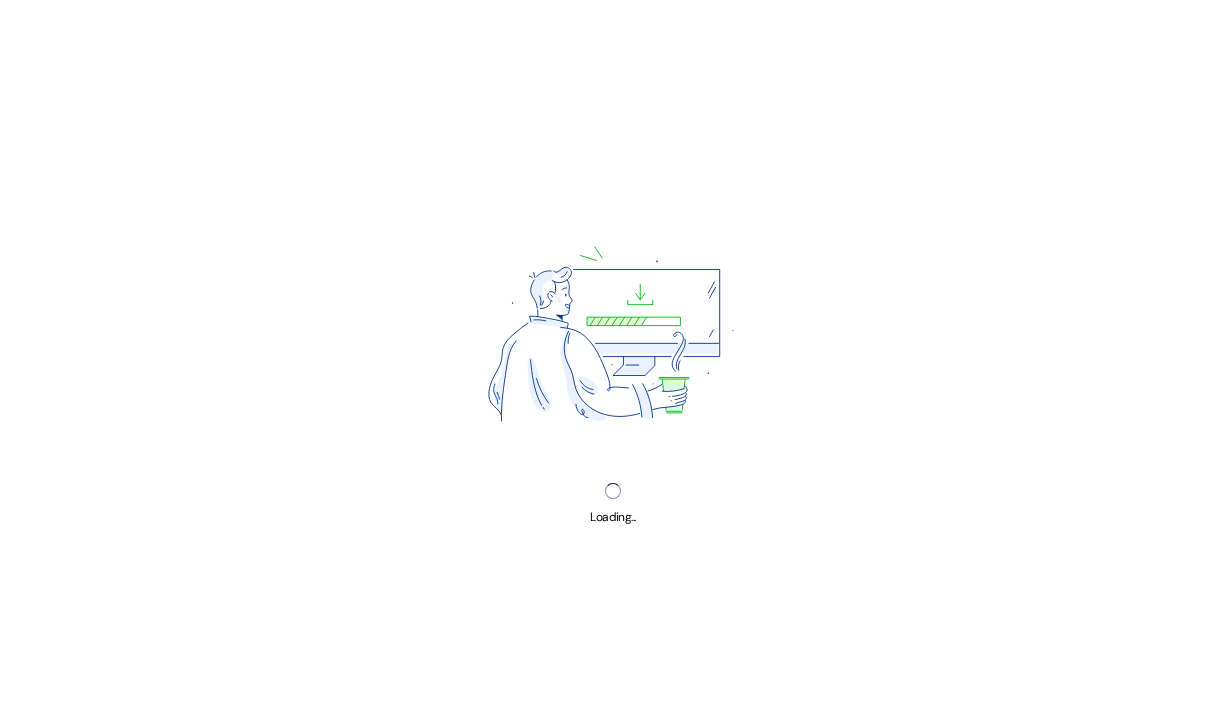 scroll, scrollTop: 0, scrollLeft: 0, axis: both 